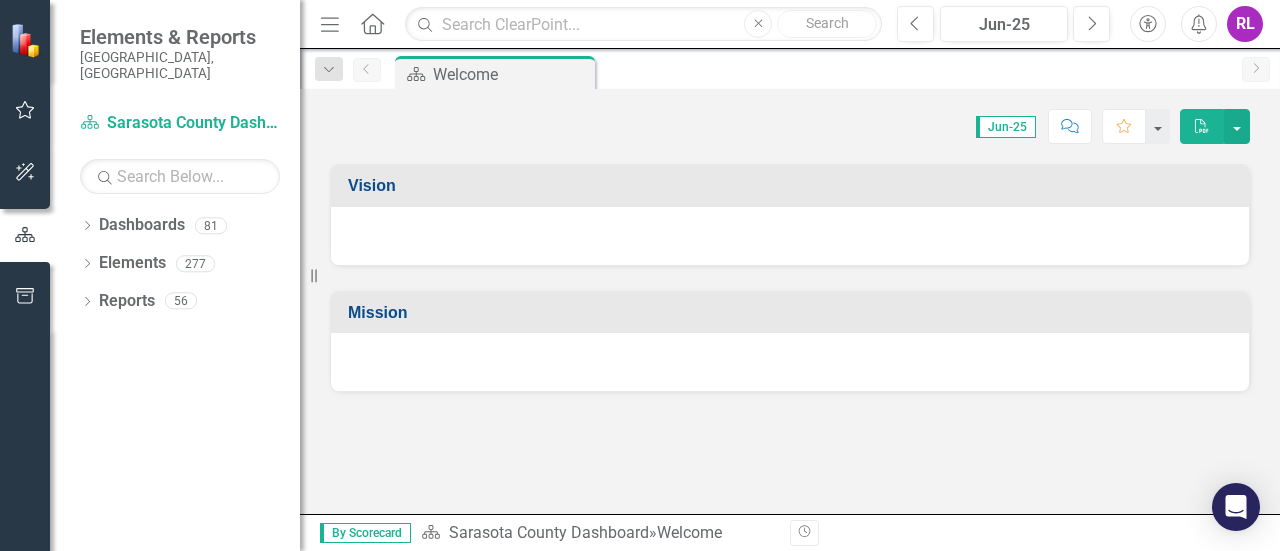 scroll, scrollTop: 0, scrollLeft: 0, axis: both 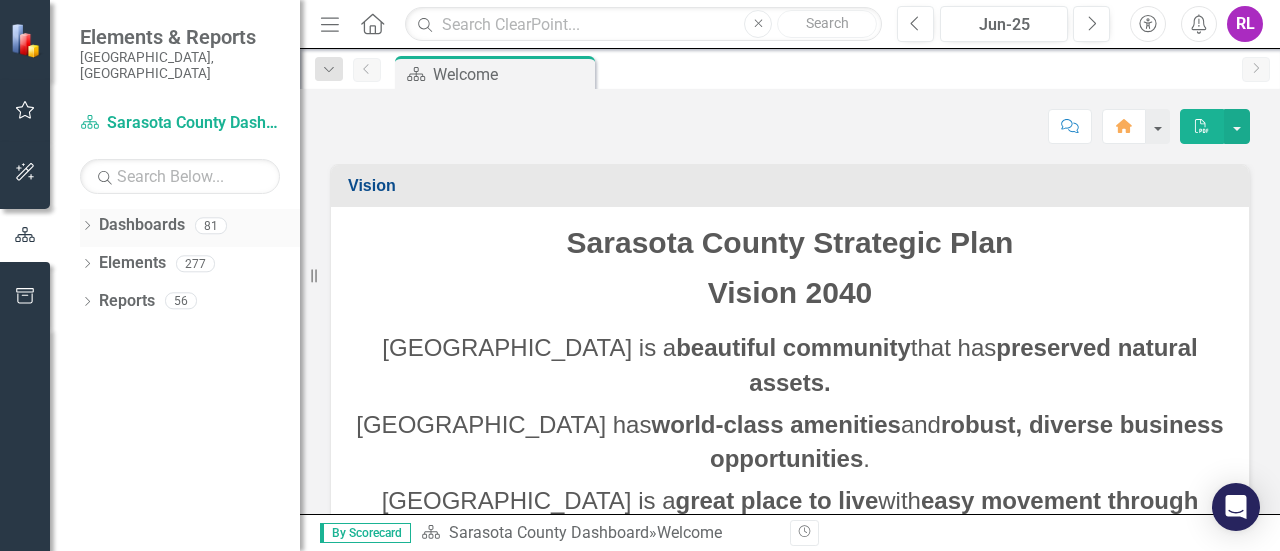 click on "Dropdown" 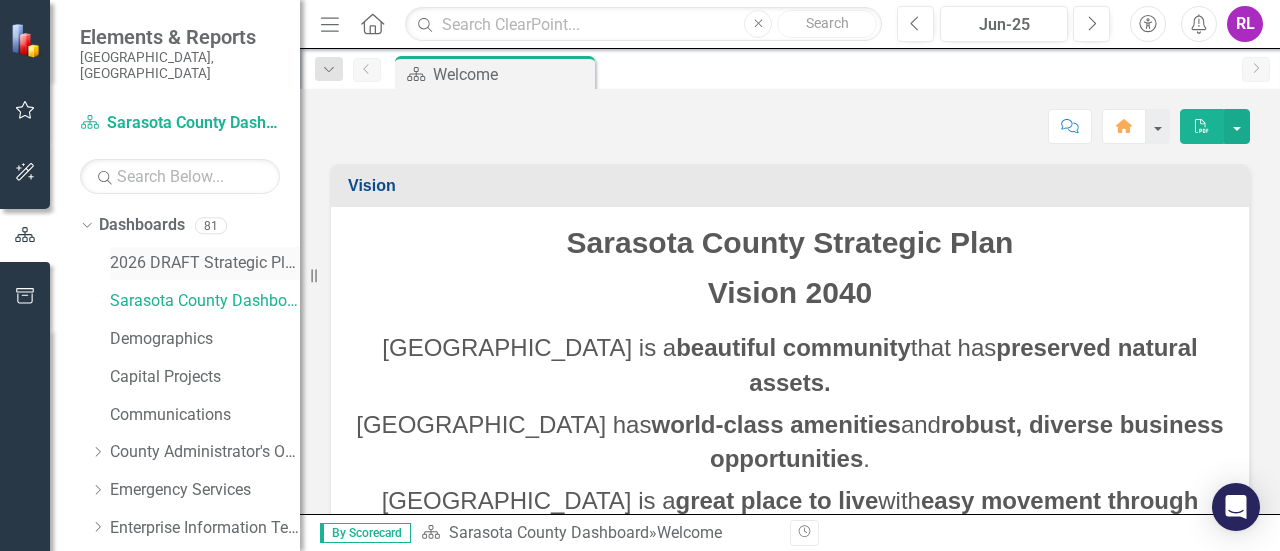 click on "2026 DRAFT Strategic Plan" at bounding box center [205, 263] 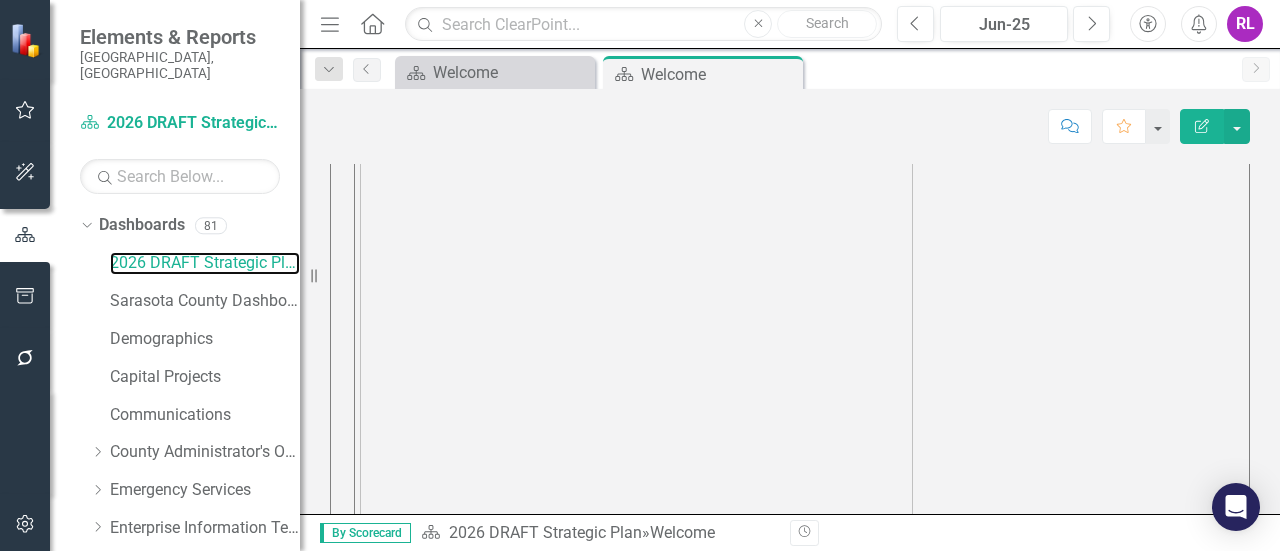 scroll, scrollTop: 1208, scrollLeft: 0, axis: vertical 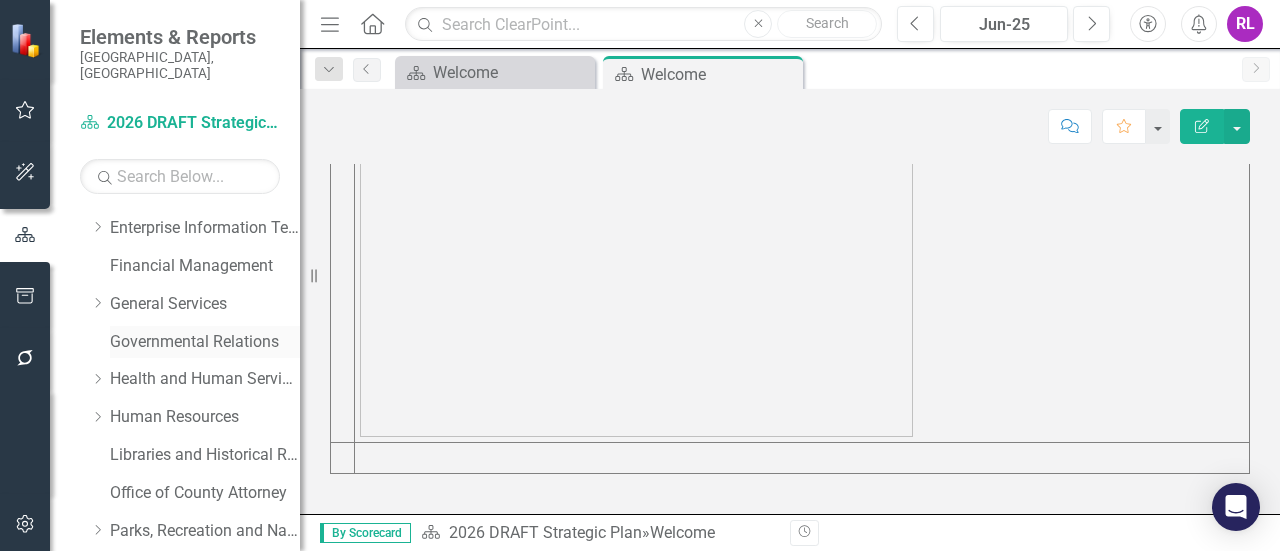 click on "Governmental Relations" at bounding box center [205, 342] 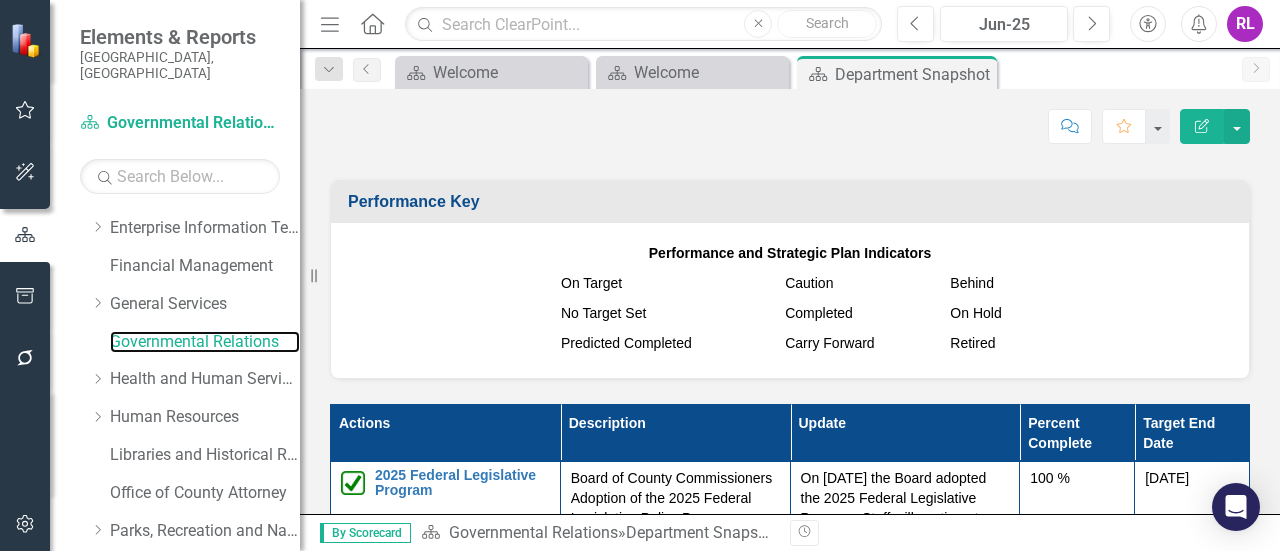 scroll, scrollTop: 1600, scrollLeft: 0, axis: vertical 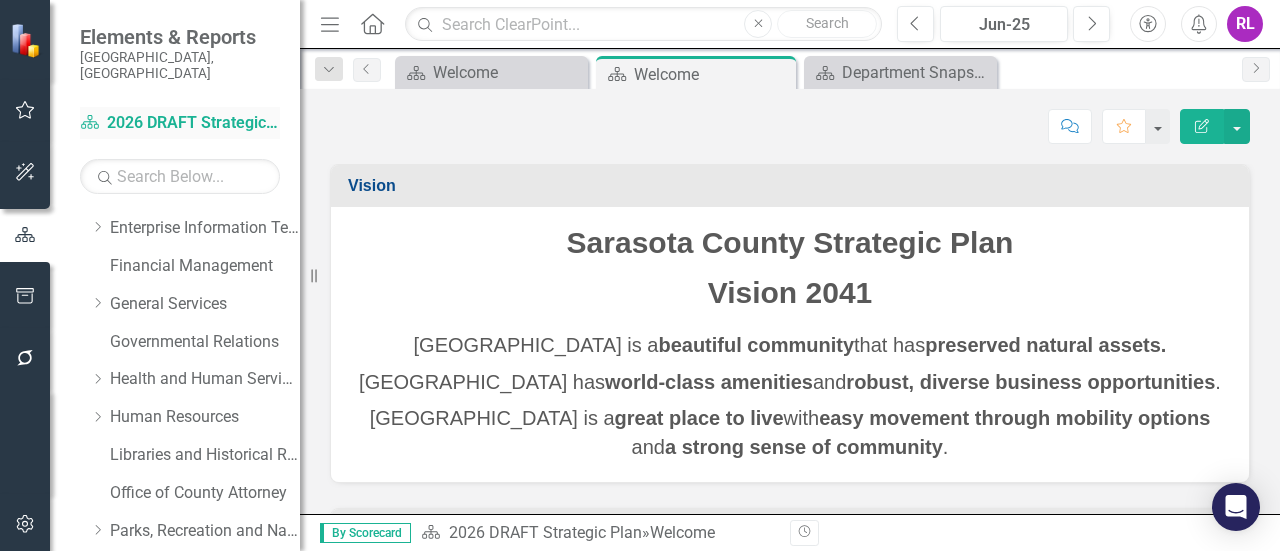 click on "Dashboard 2026 DRAFT Strategic Plan" at bounding box center (180, 123) 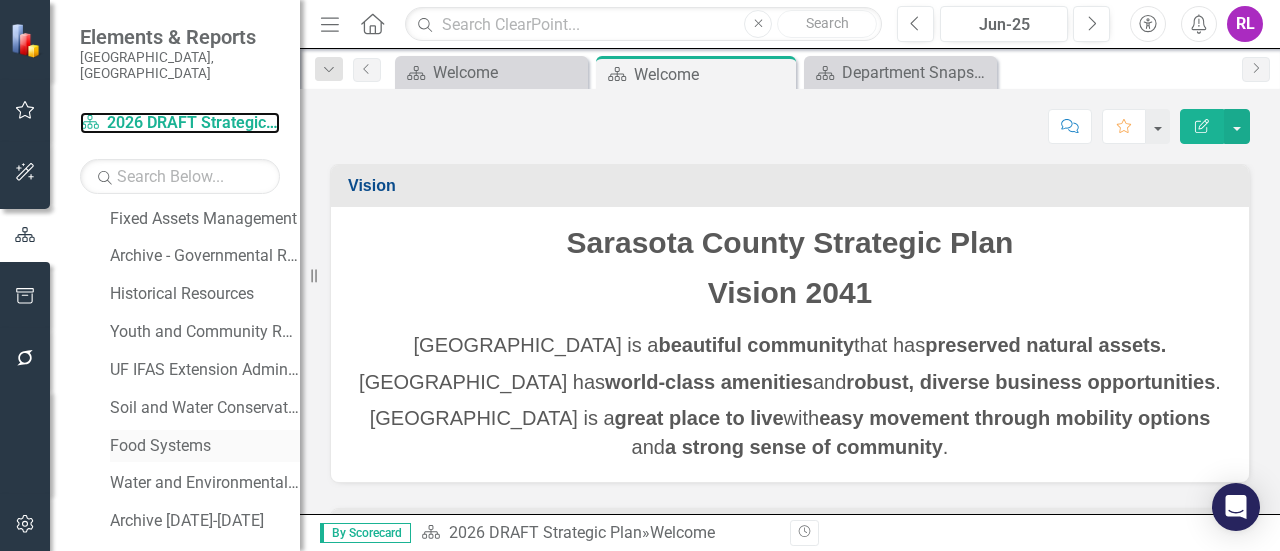 scroll, scrollTop: 1459, scrollLeft: 0, axis: vertical 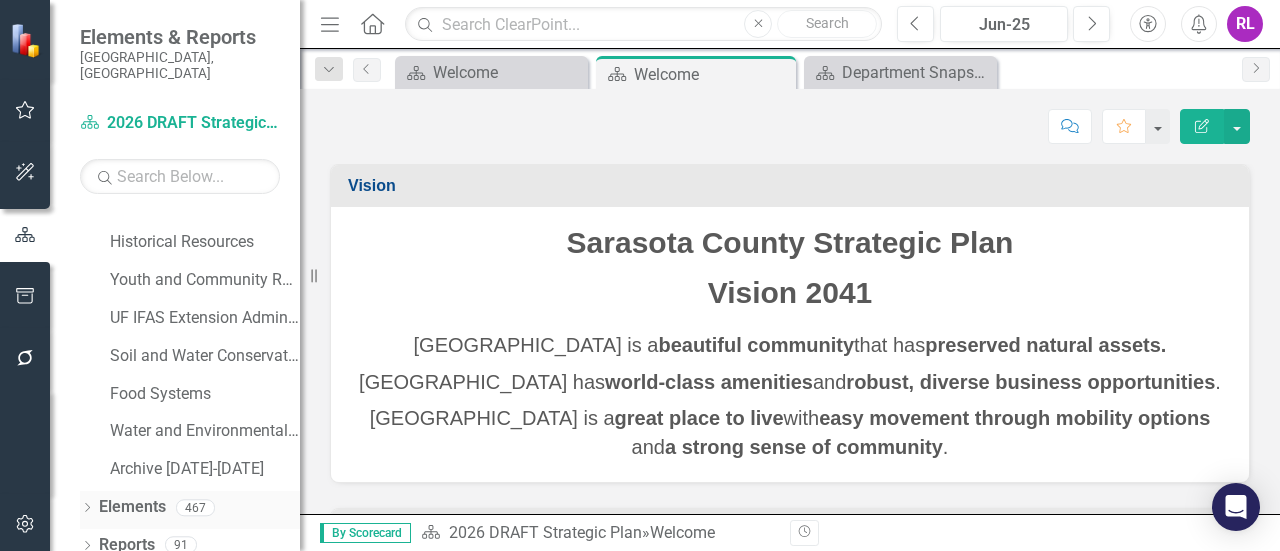 click on "Elements" at bounding box center [132, 507] 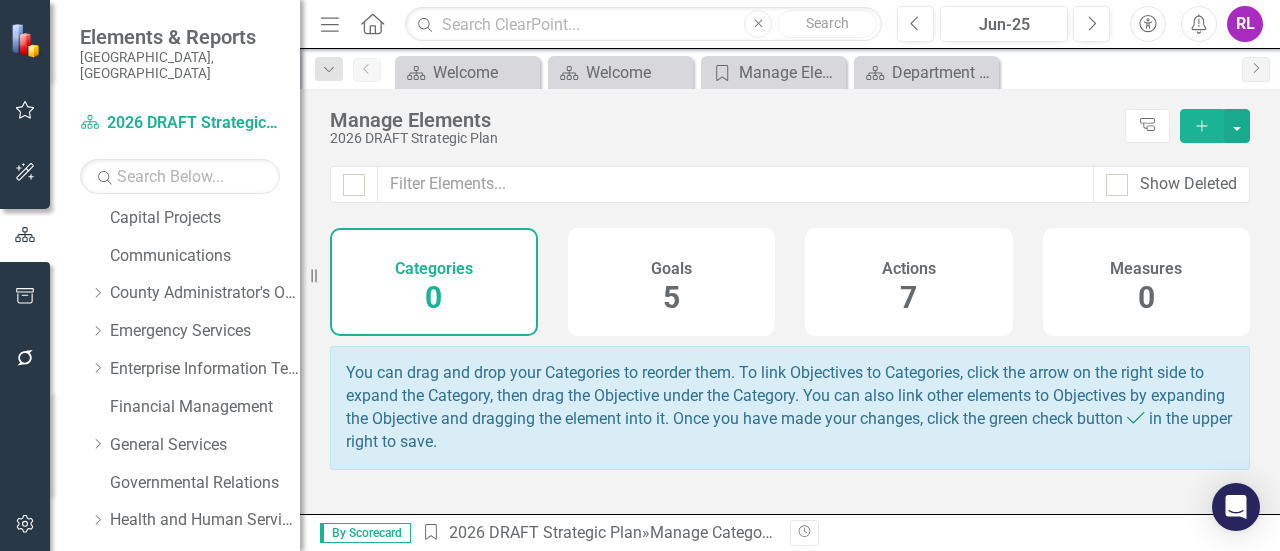 scroll, scrollTop: 0, scrollLeft: 0, axis: both 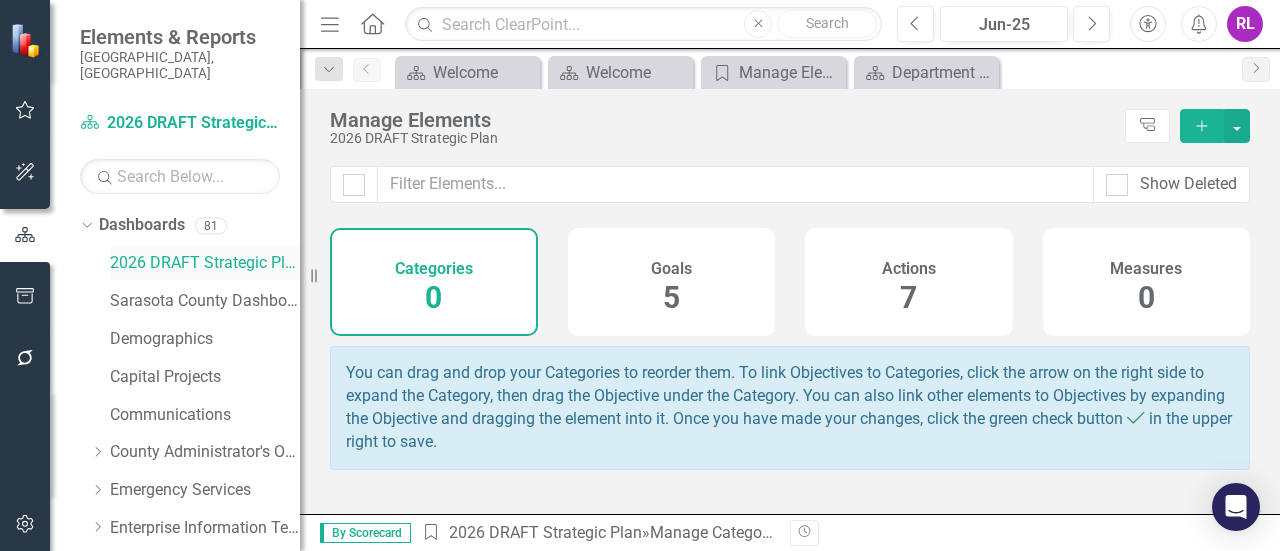 click on "2026 DRAFT Strategic Plan" at bounding box center (205, 263) 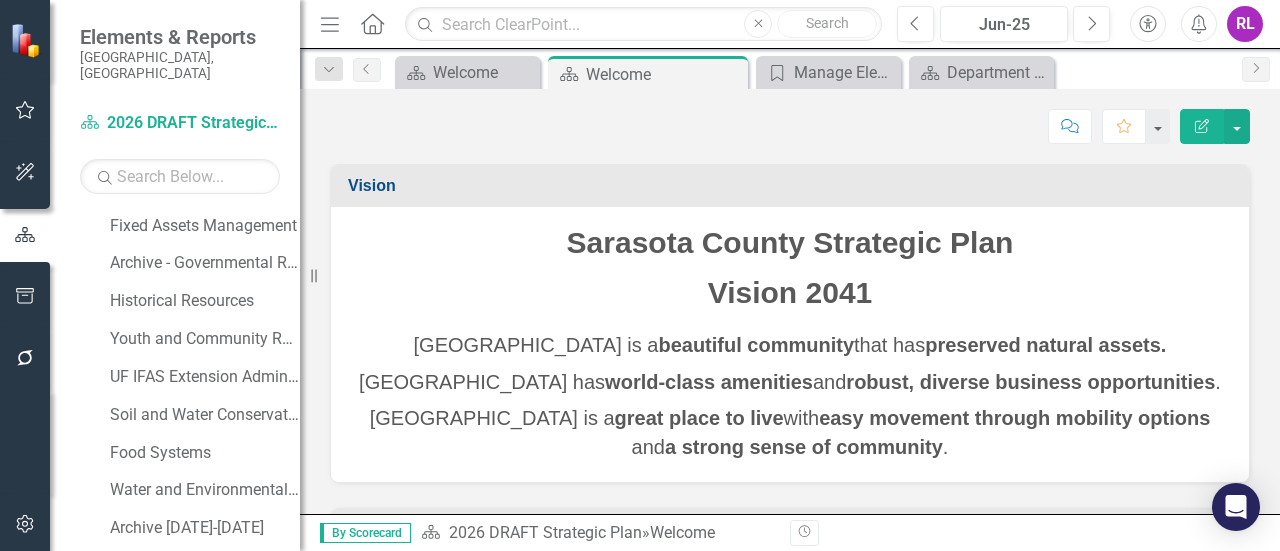 scroll, scrollTop: 1459, scrollLeft: 0, axis: vertical 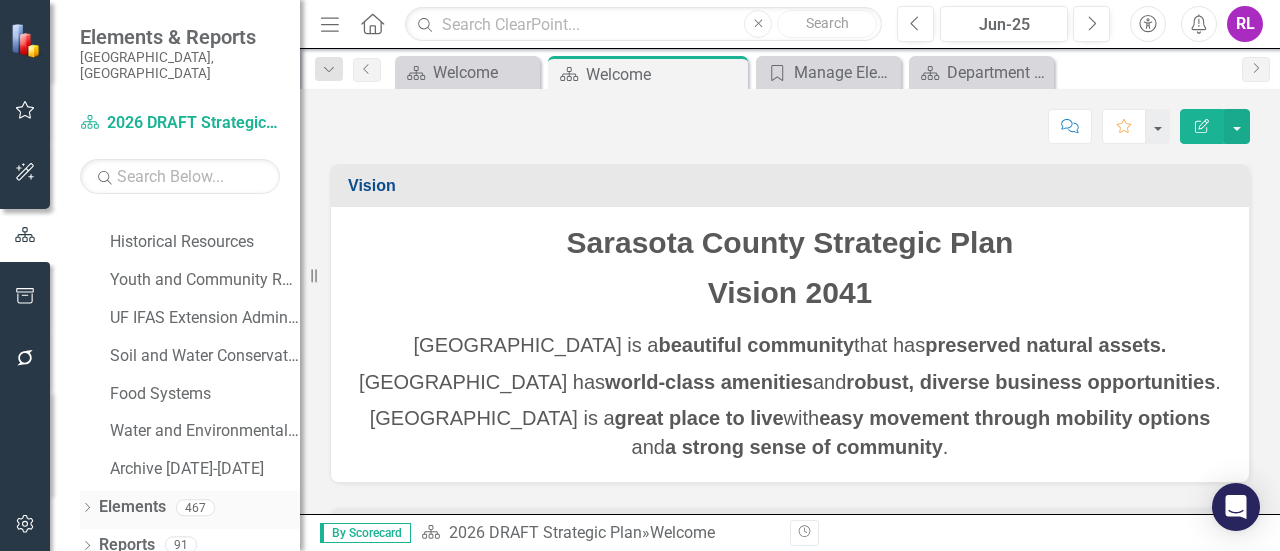 click on "Dropdown" 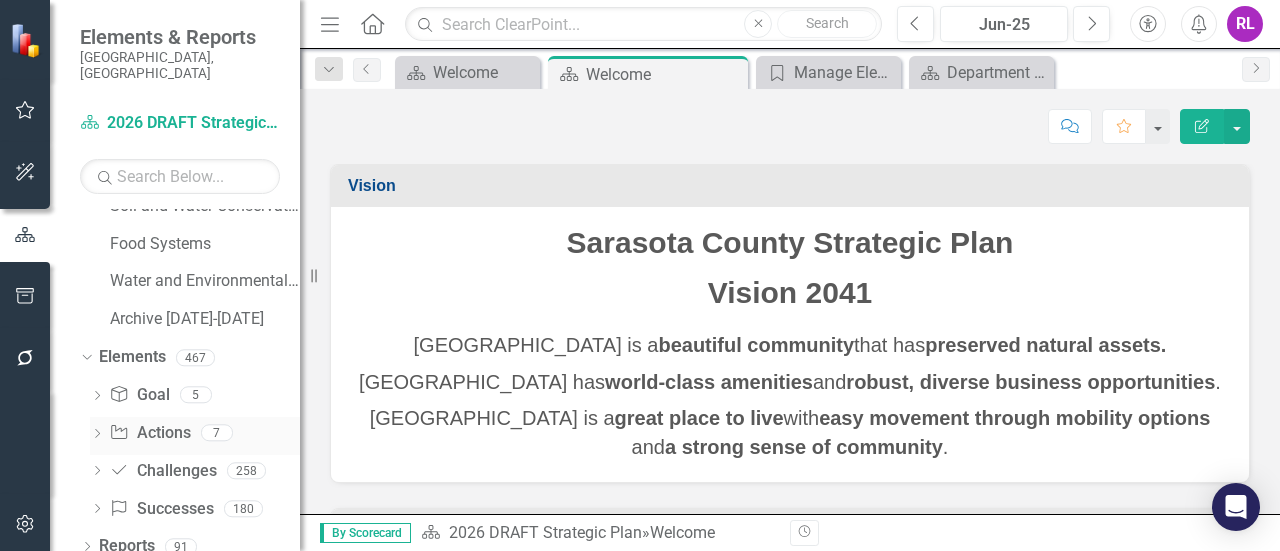 scroll, scrollTop: 1610, scrollLeft: 0, axis: vertical 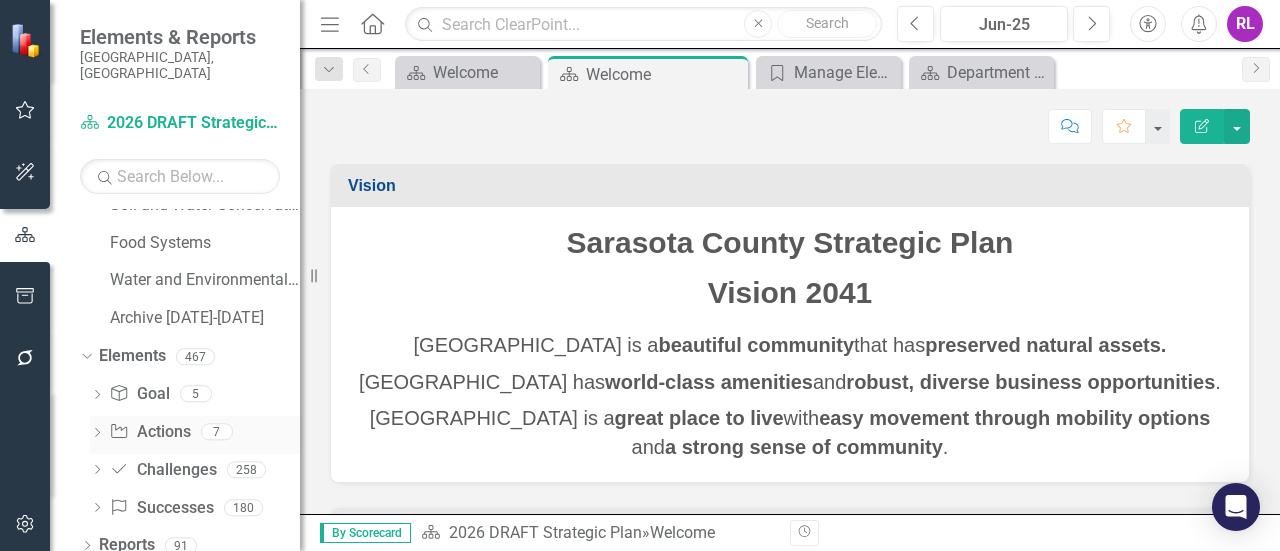 click on "Action Actions" at bounding box center (149, 432) 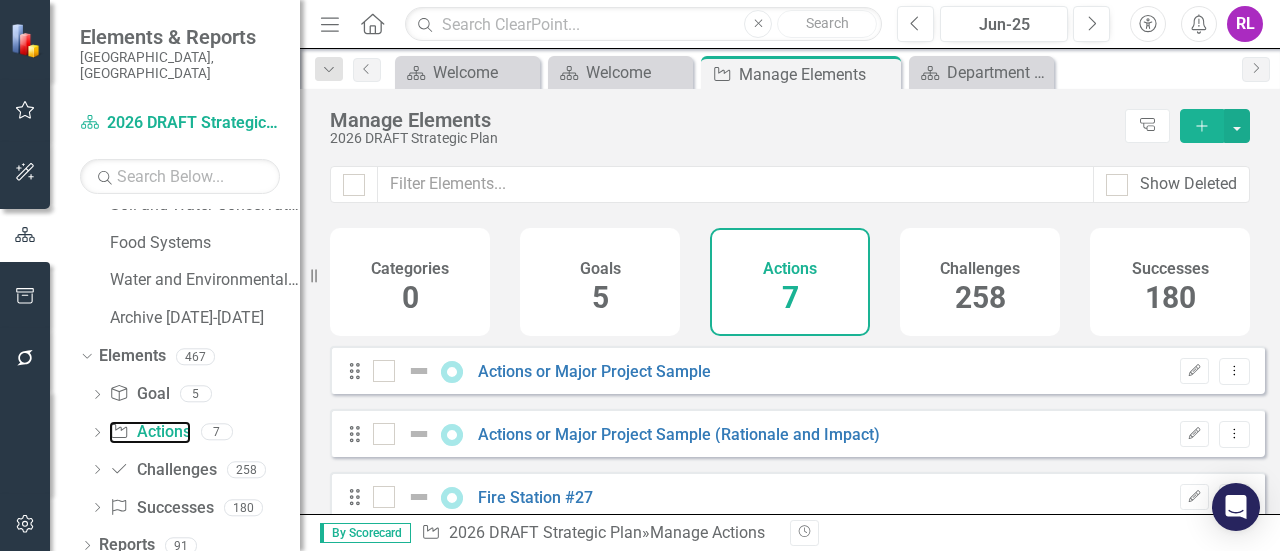 checkbox on "false" 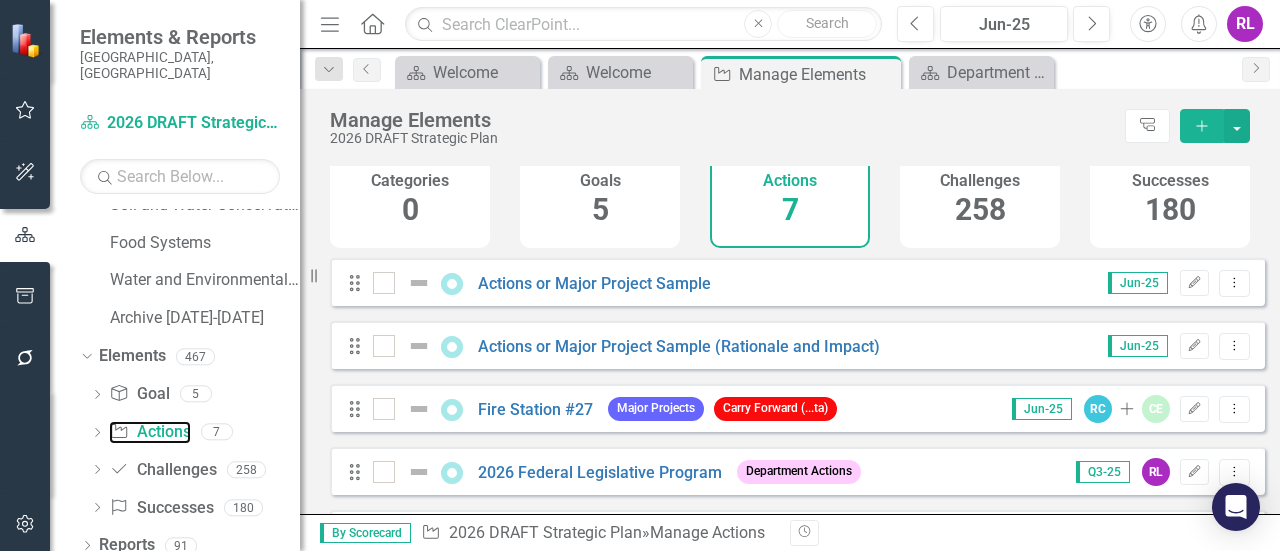 scroll, scrollTop: 288, scrollLeft: 0, axis: vertical 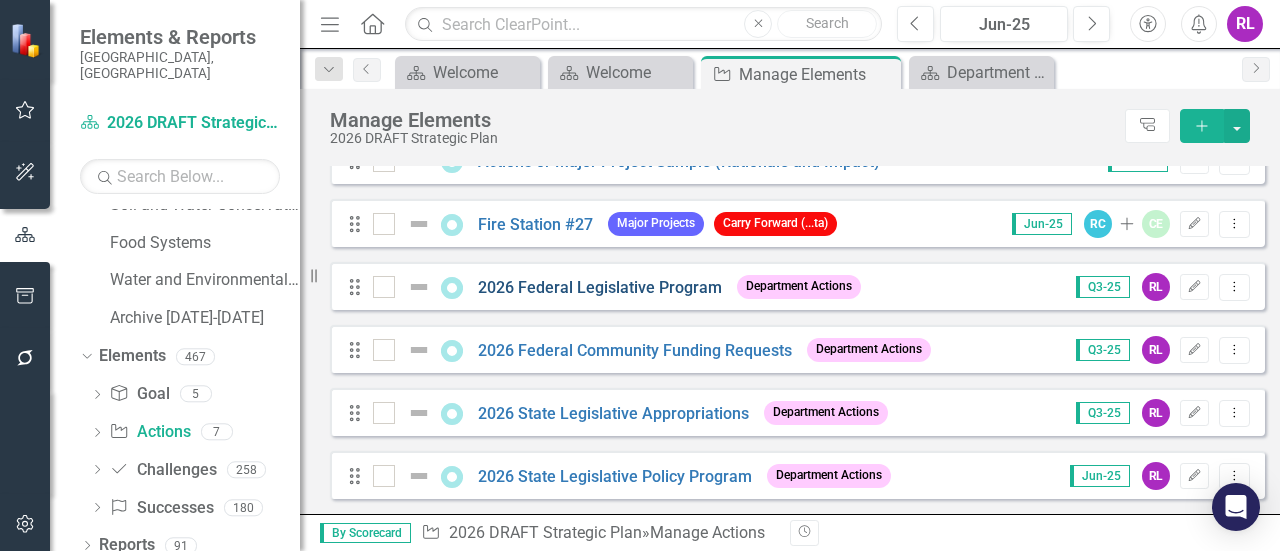 click on "2026 Federal Legislative Program" at bounding box center (600, 287) 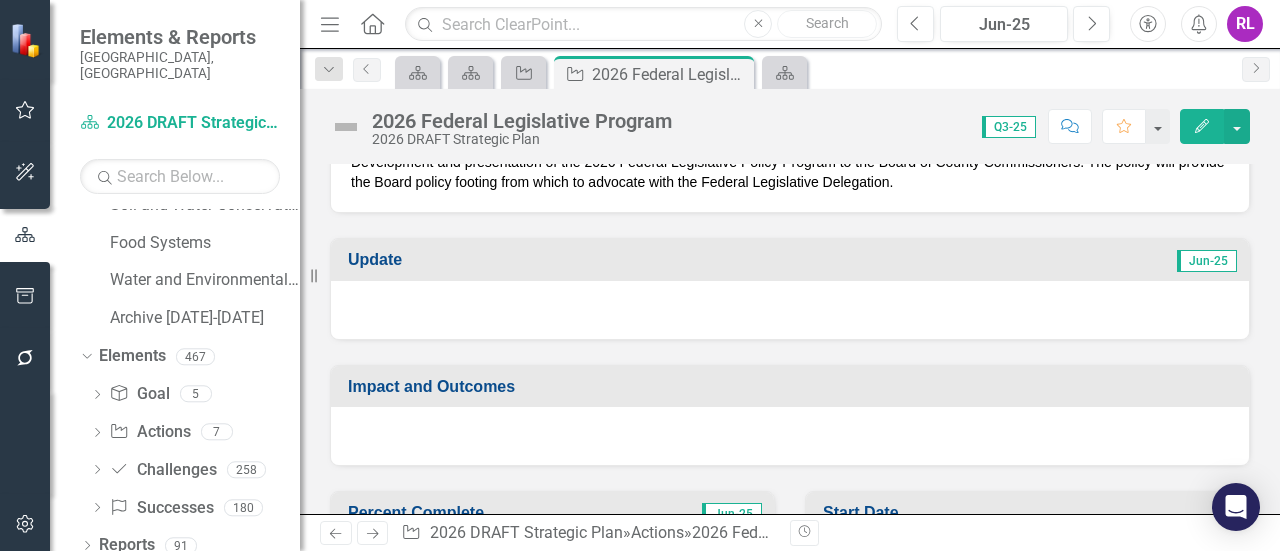 scroll, scrollTop: 600, scrollLeft: 0, axis: vertical 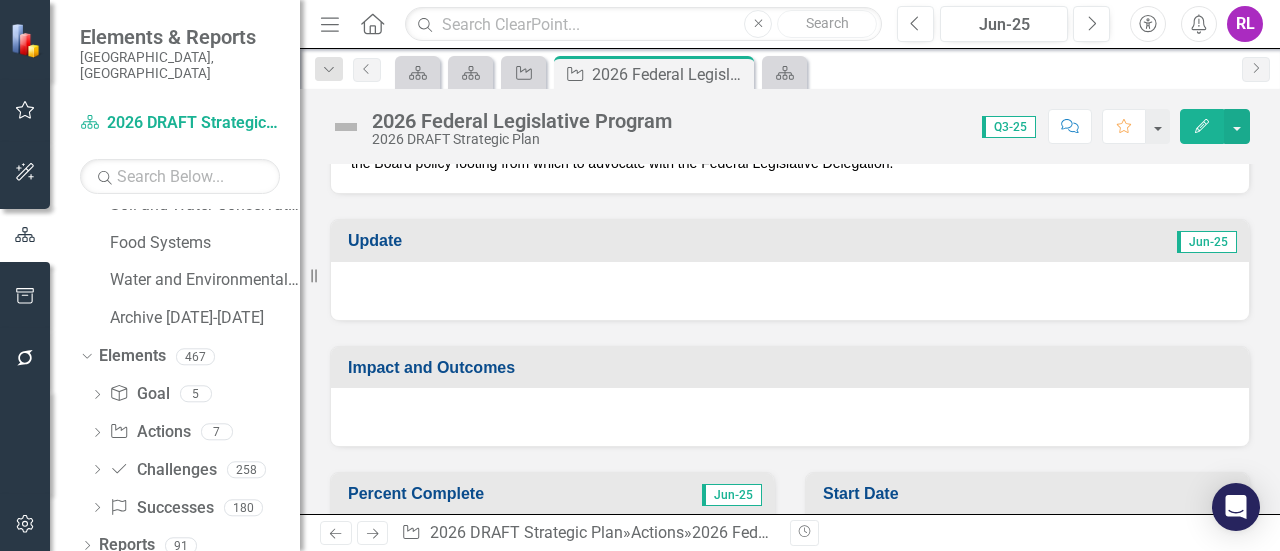 click at bounding box center [790, 417] 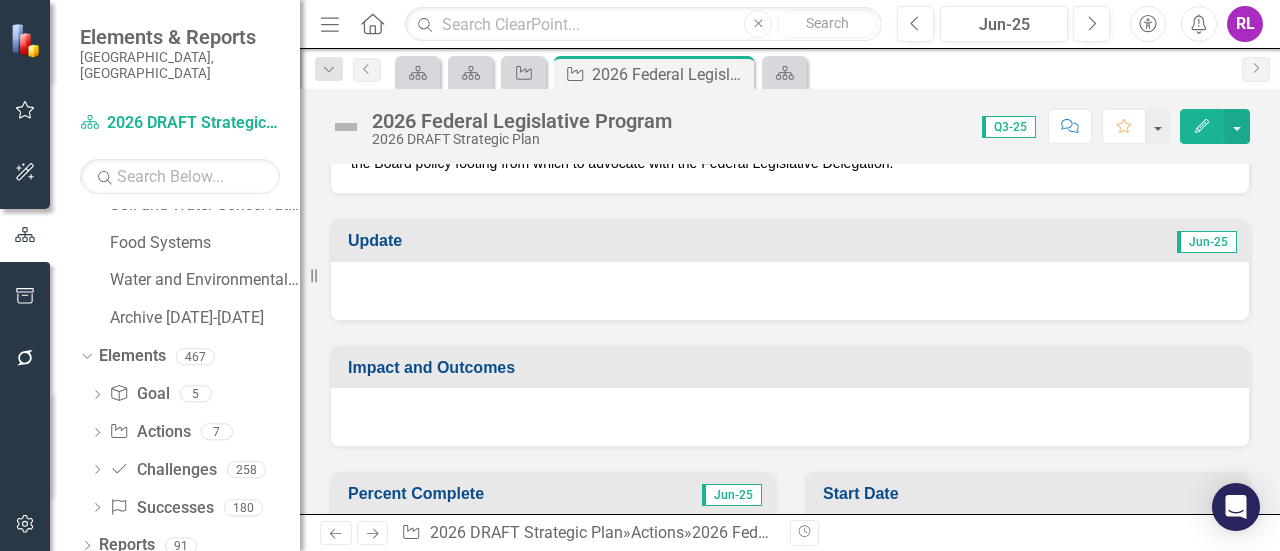 click on "Edit" 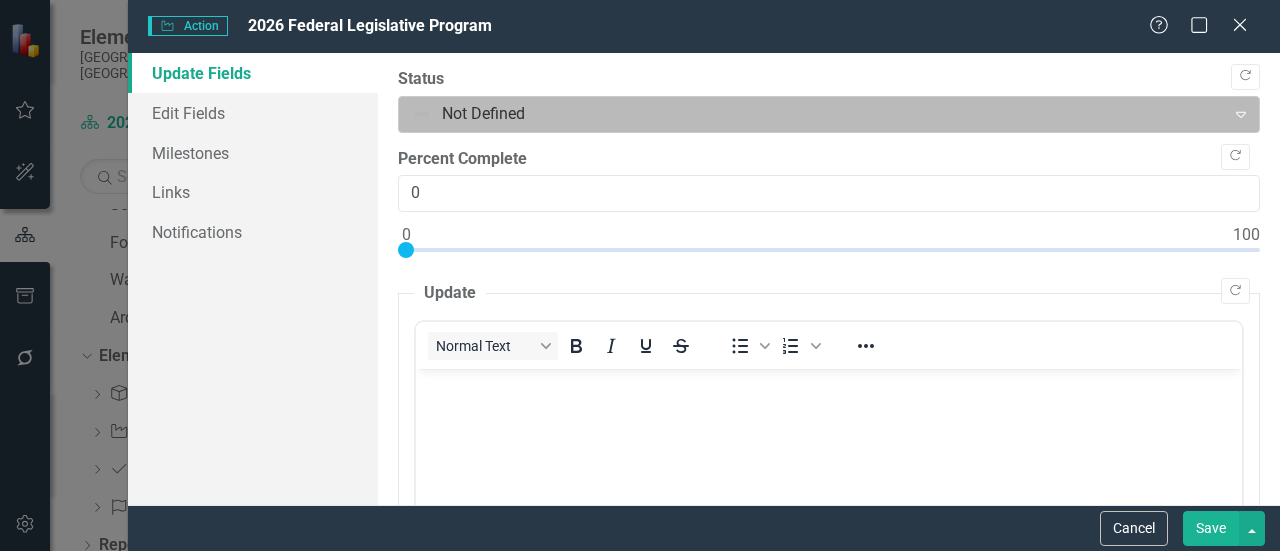 scroll, scrollTop: 0, scrollLeft: 0, axis: both 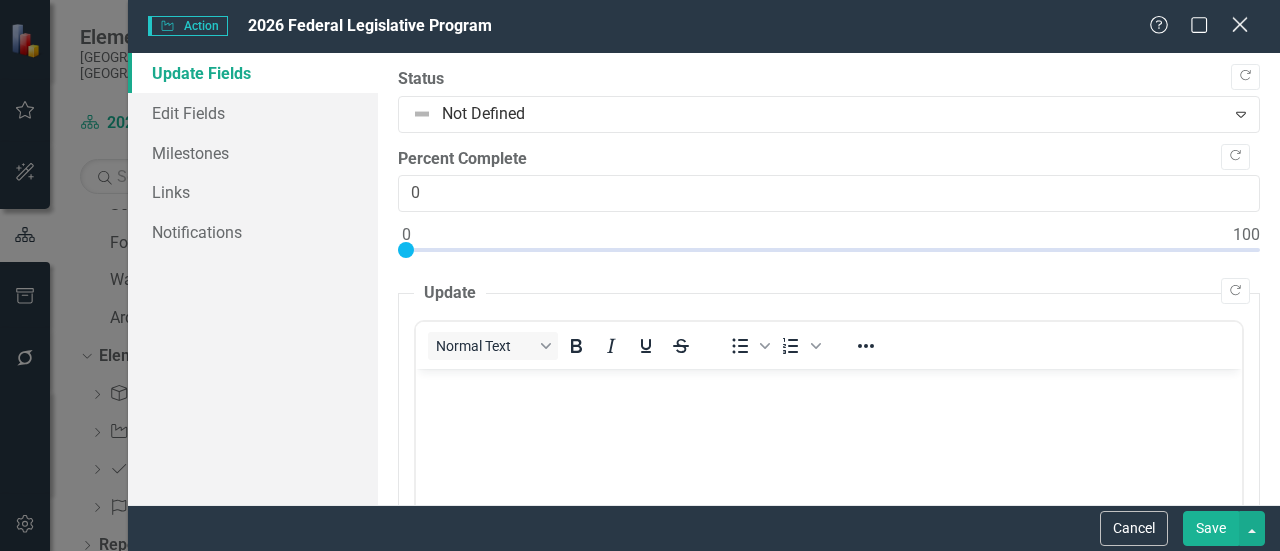 click 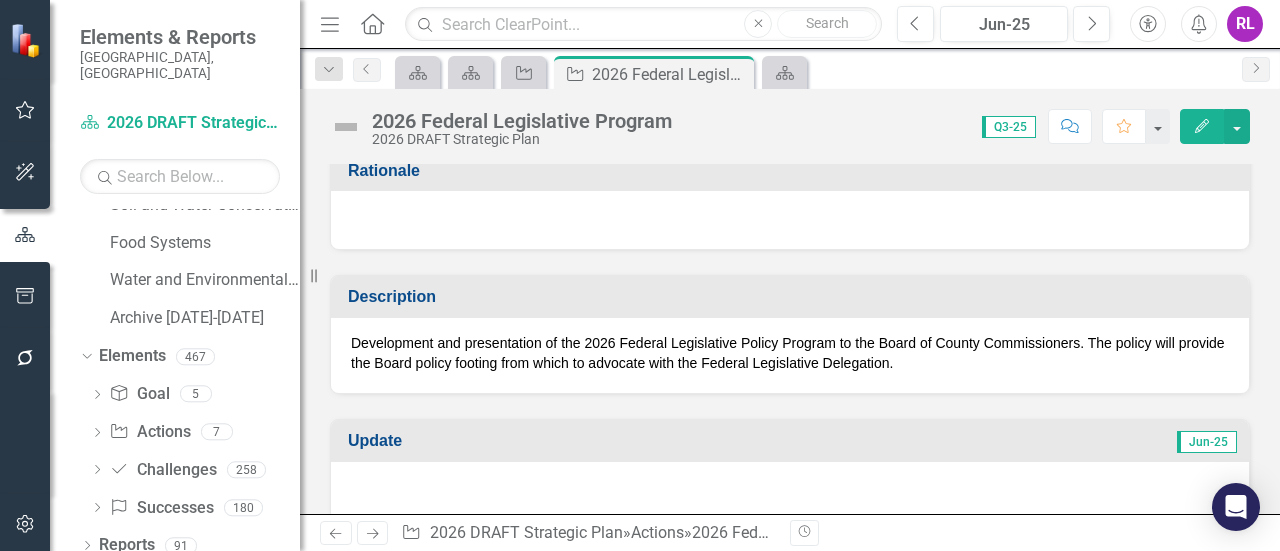 scroll, scrollTop: 300, scrollLeft: 0, axis: vertical 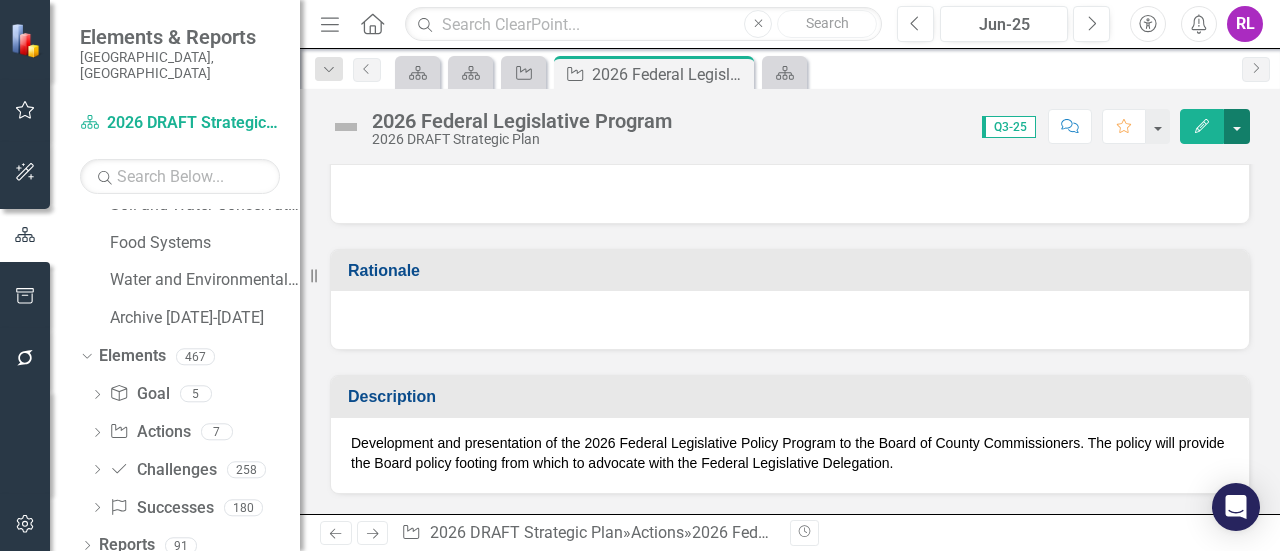 click at bounding box center [1237, 126] 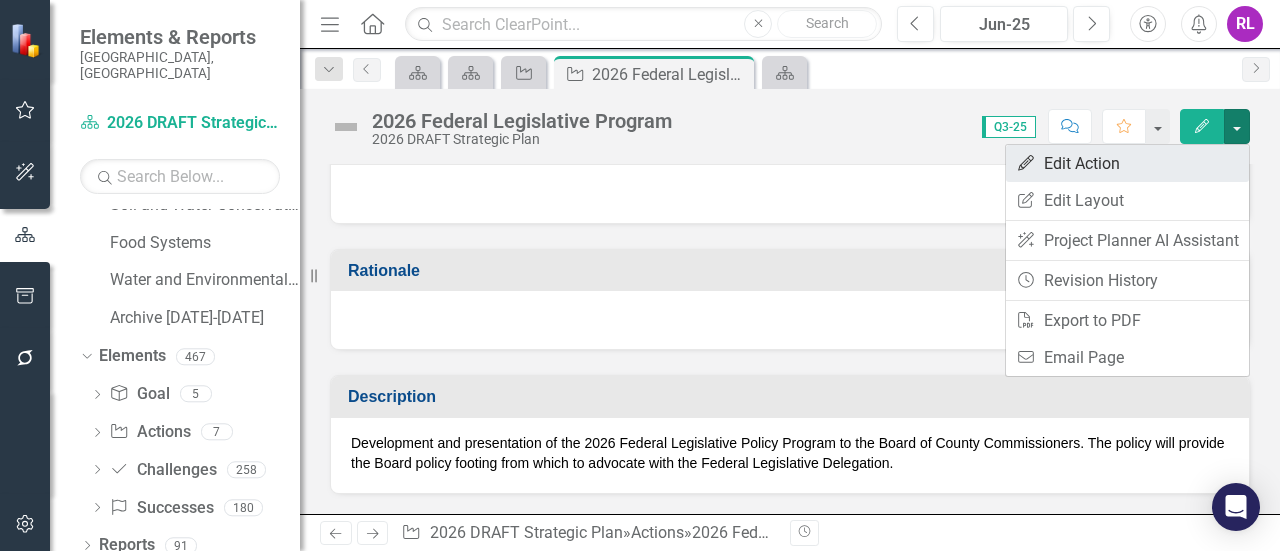click on "Edit Edit Action" at bounding box center (1127, 163) 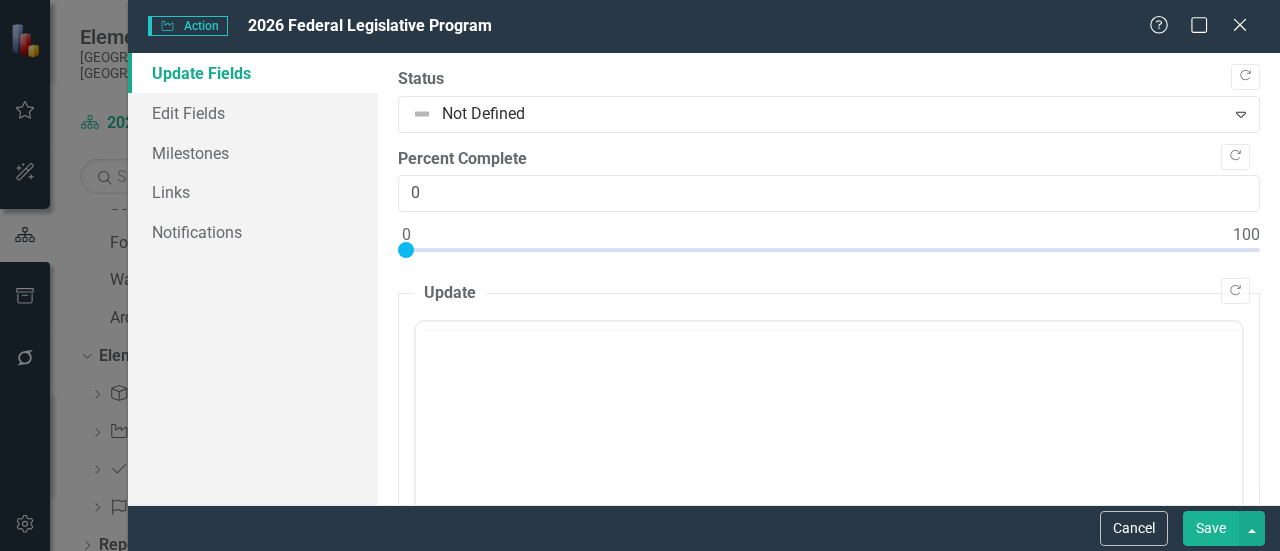 scroll, scrollTop: 0, scrollLeft: 0, axis: both 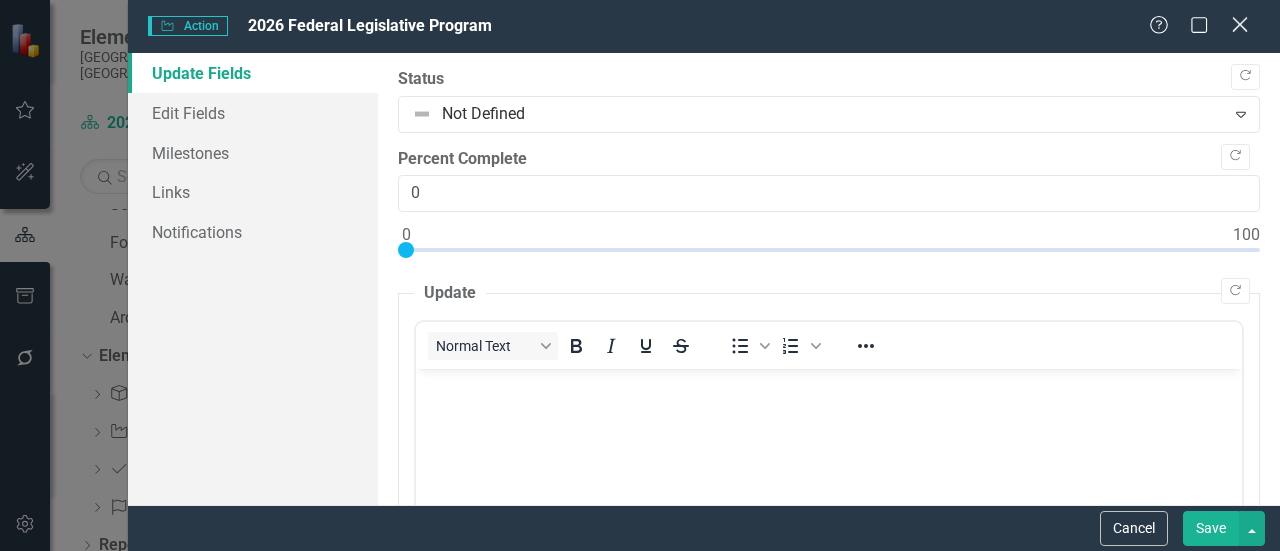 click on "Close" 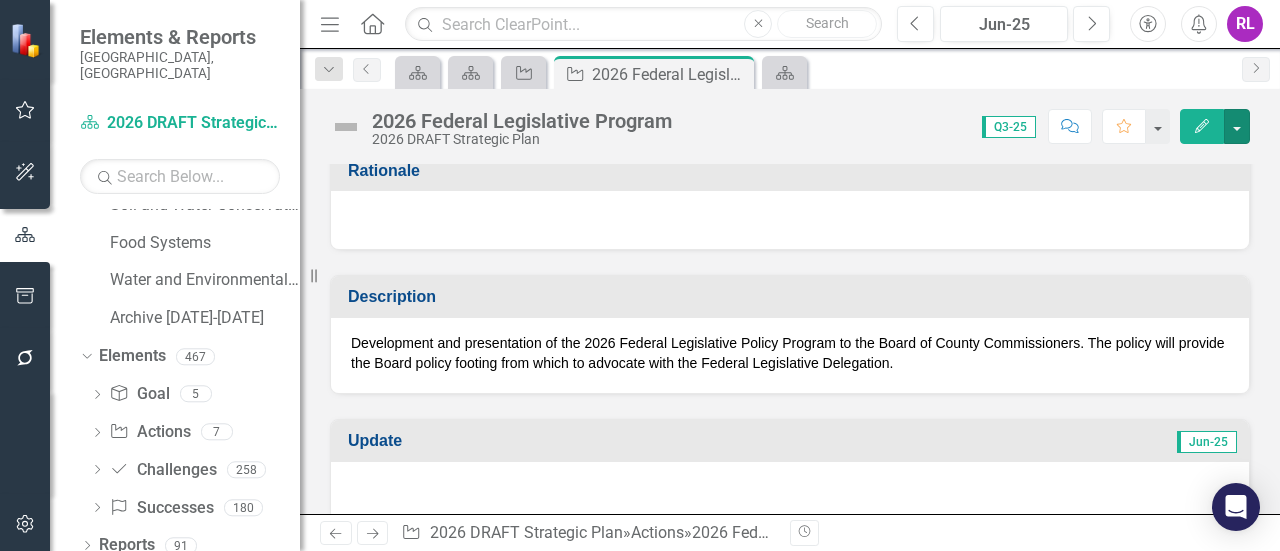 scroll, scrollTop: 500, scrollLeft: 0, axis: vertical 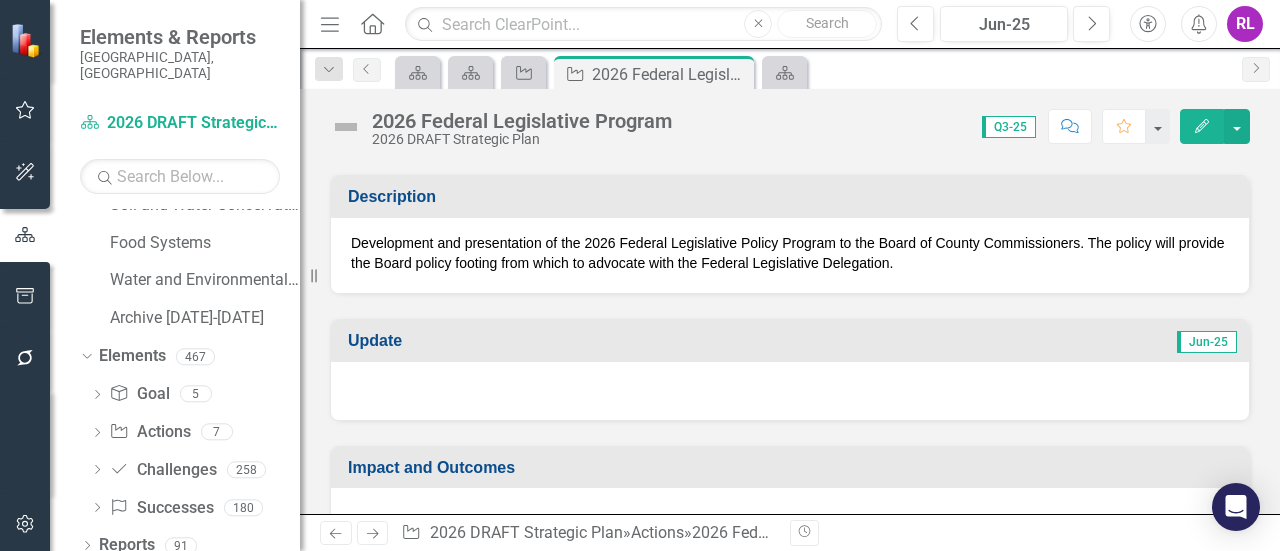 click on "Edit" at bounding box center [1202, 126] 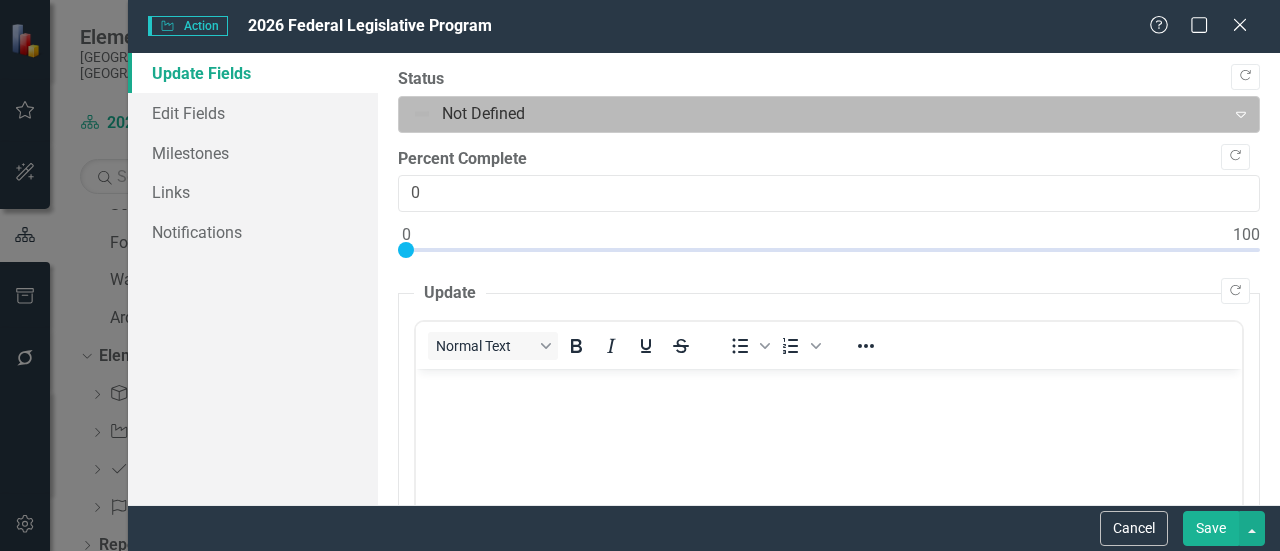 scroll, scrollTop: 0, scrollLeft: 0, axis: both 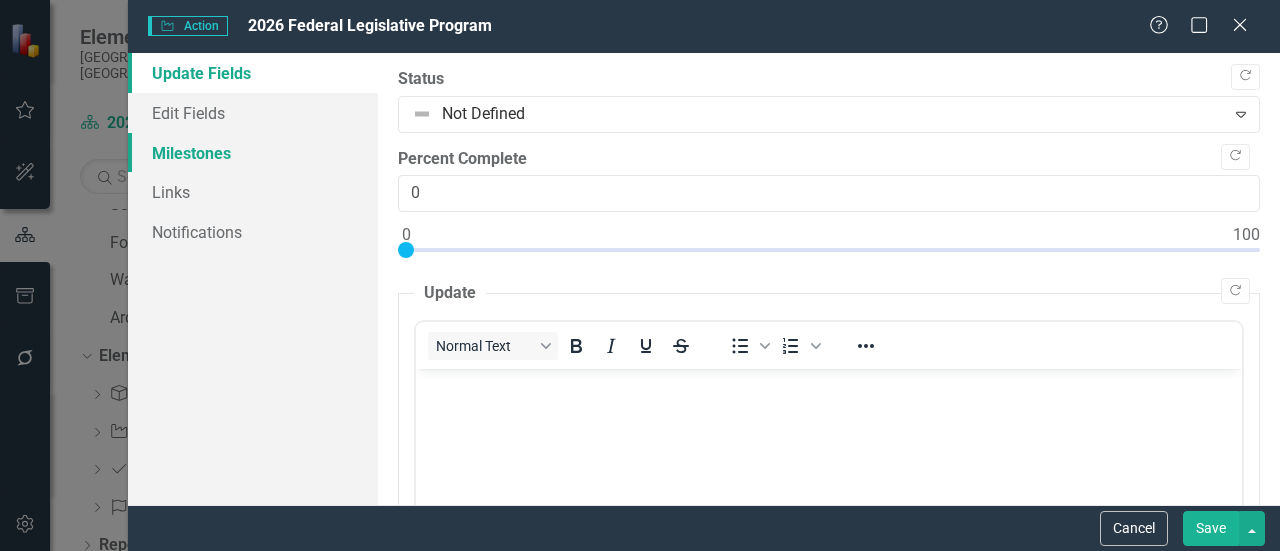 click on "Milestones" at bounding box center [253, 153] 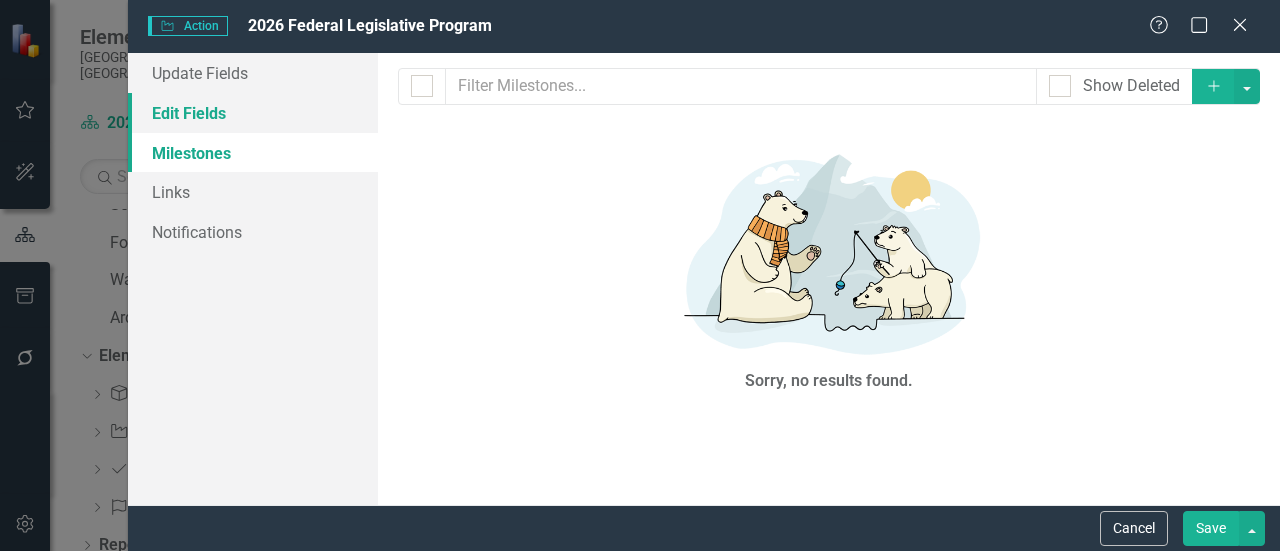click on "Edit Fields" at bounding box center (253, 113) 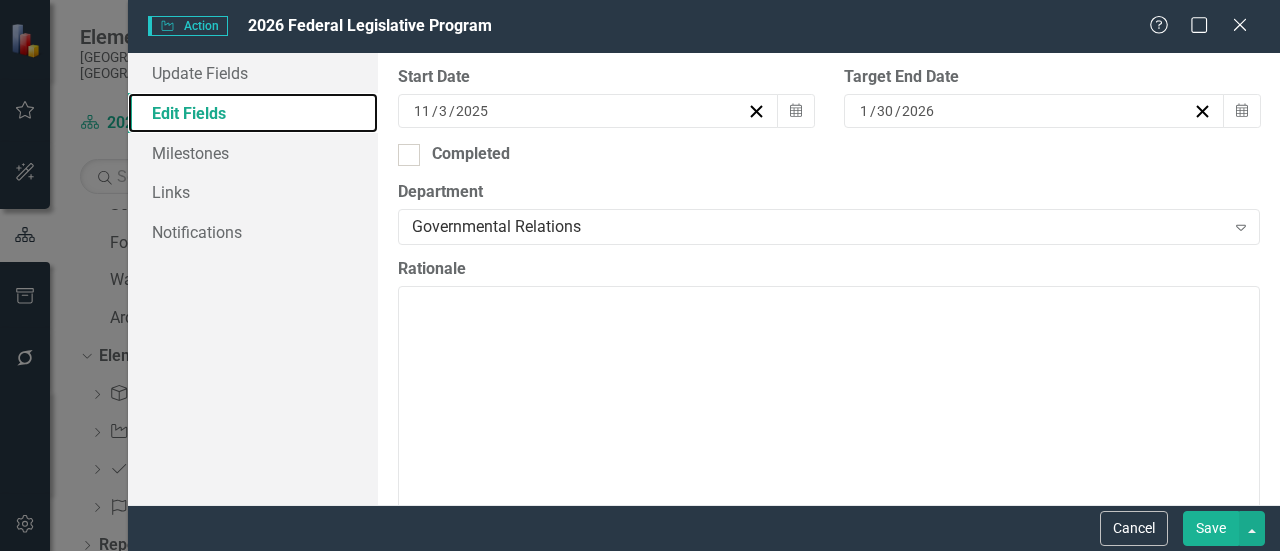 scroll, scrollTop: 600, scrollLeft: 0, axis: vertical 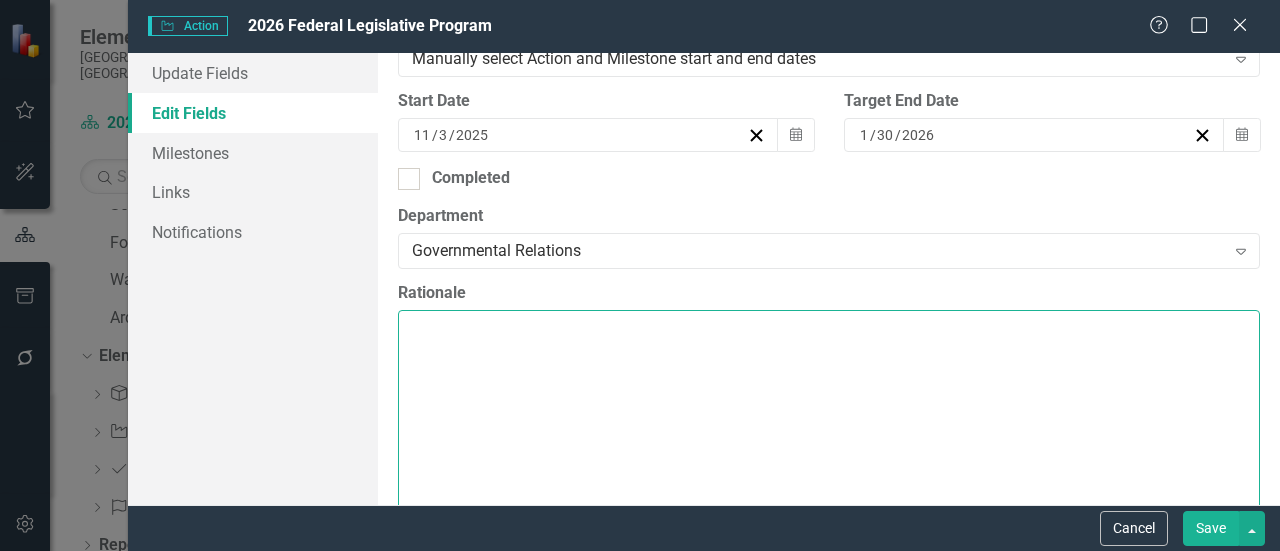click on "Rationale" at bounding box center (829, 431) 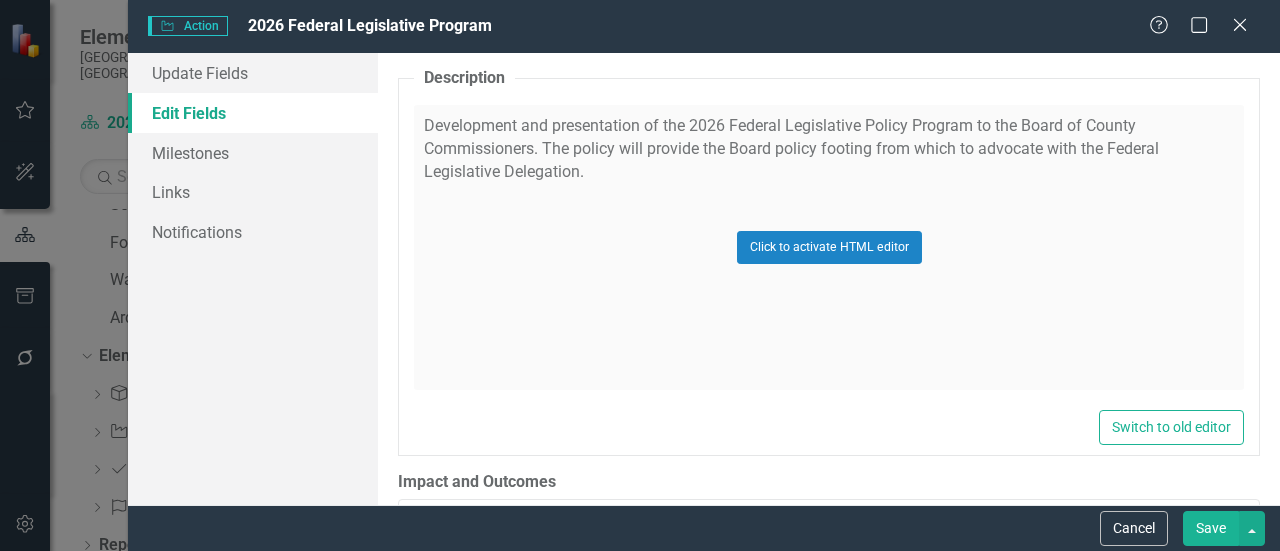 scroll, scrollTop: 1200, scrollLeft: 0, axis: vertical 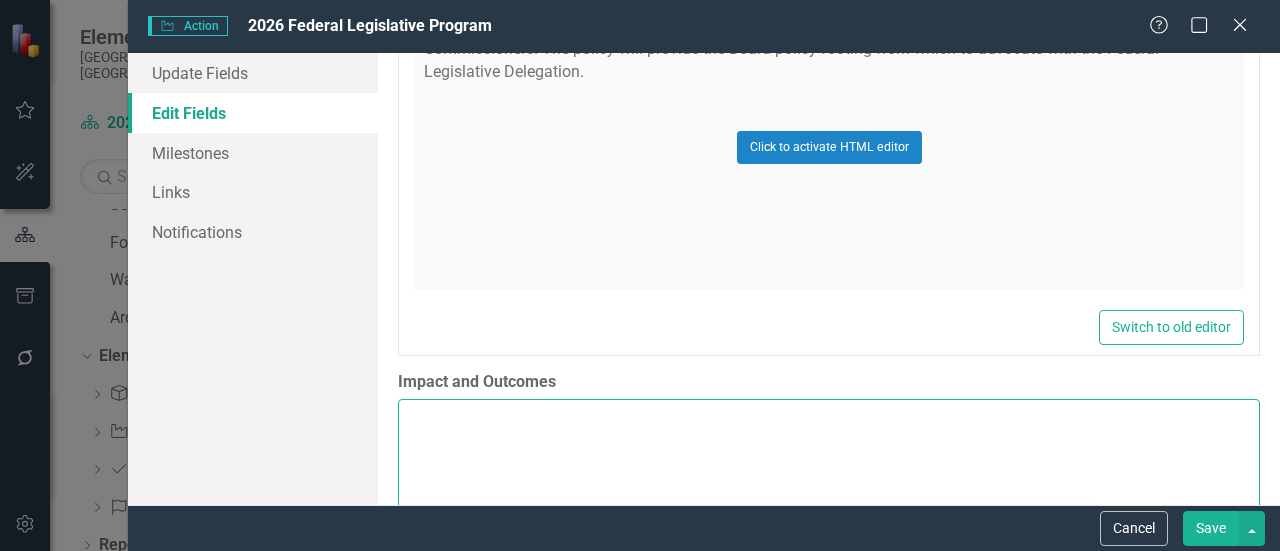 click on "Impact and Outcomes" at bounding box center [829, 520] 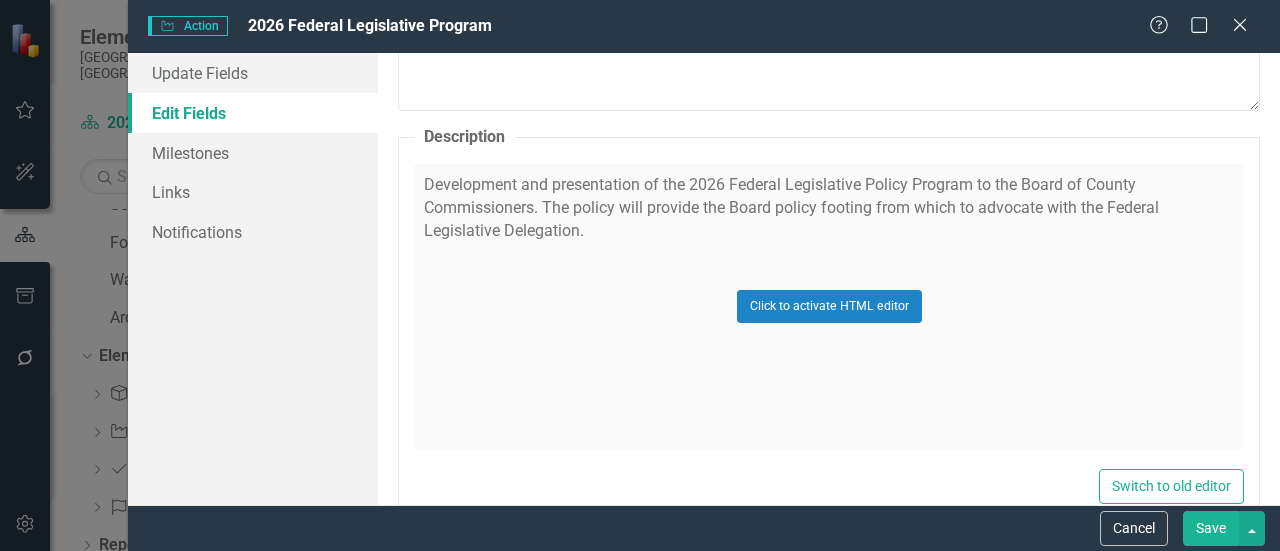 scroll, scrollTop: 1000, scrollLeft: 0, axis: vertical 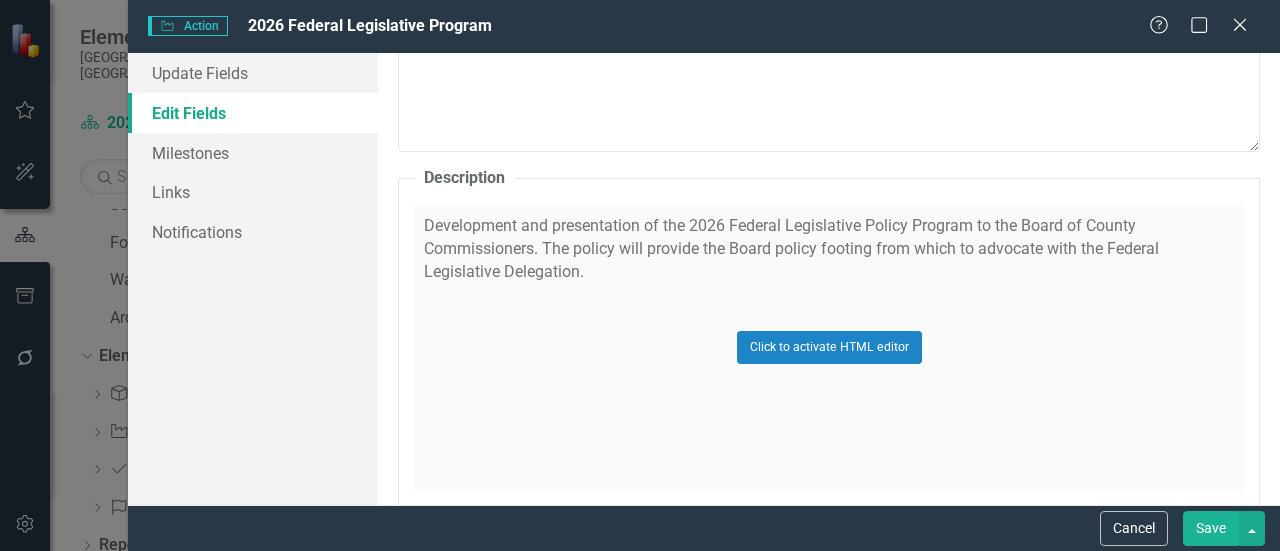 drag, startPoint x: 549, startPoint y: 248, endPoint x: 590, endPoint y: 266, distance: 44.777225 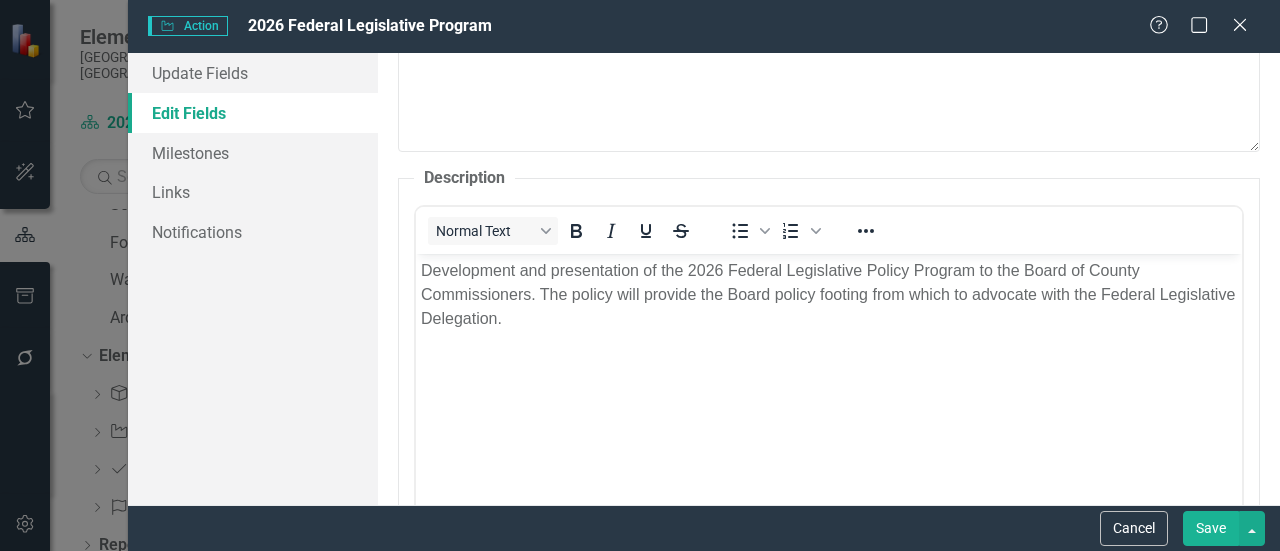 scroll, scrollTop: 0, scrollLeft: 0, axis: both 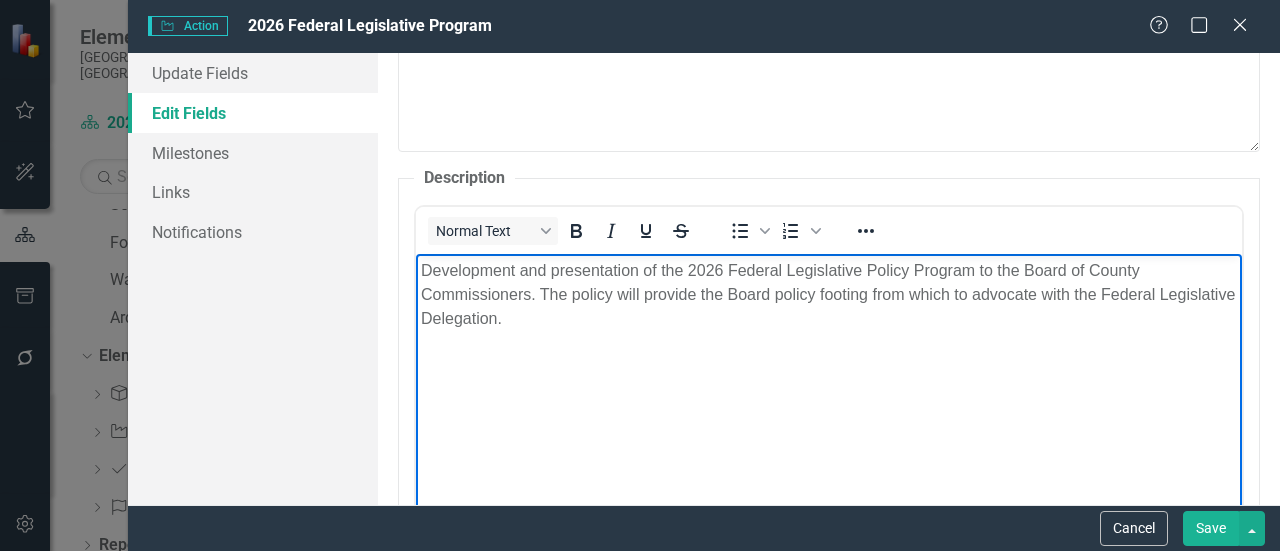 drag, startPoint x: 540, startPoint y: 292, endPoint x: 614, endPoint y: 325, distance: 81.02469 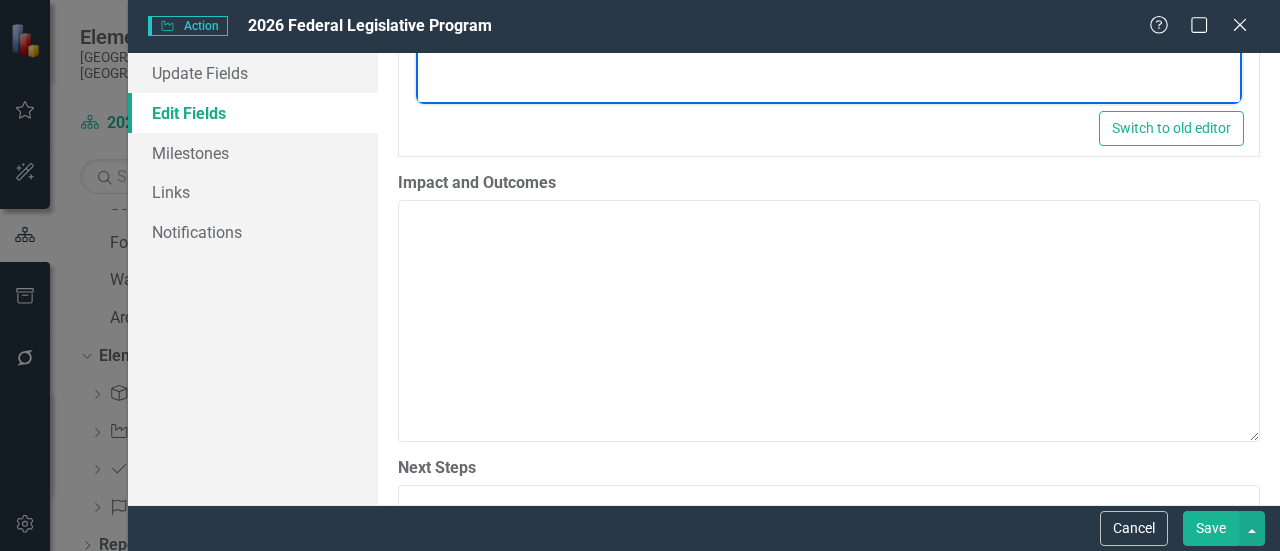 scroll, scrollTop: 1500, scrollLeft: 0, axis: vertical 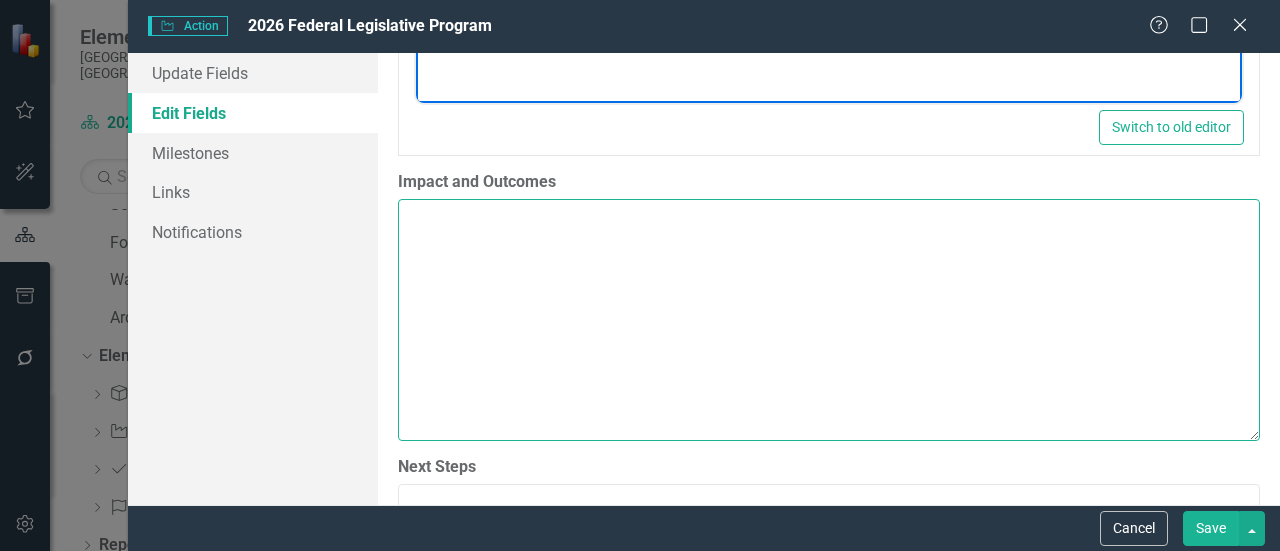 click on "Impact and Outcomes" at bounding box center [829, 320] 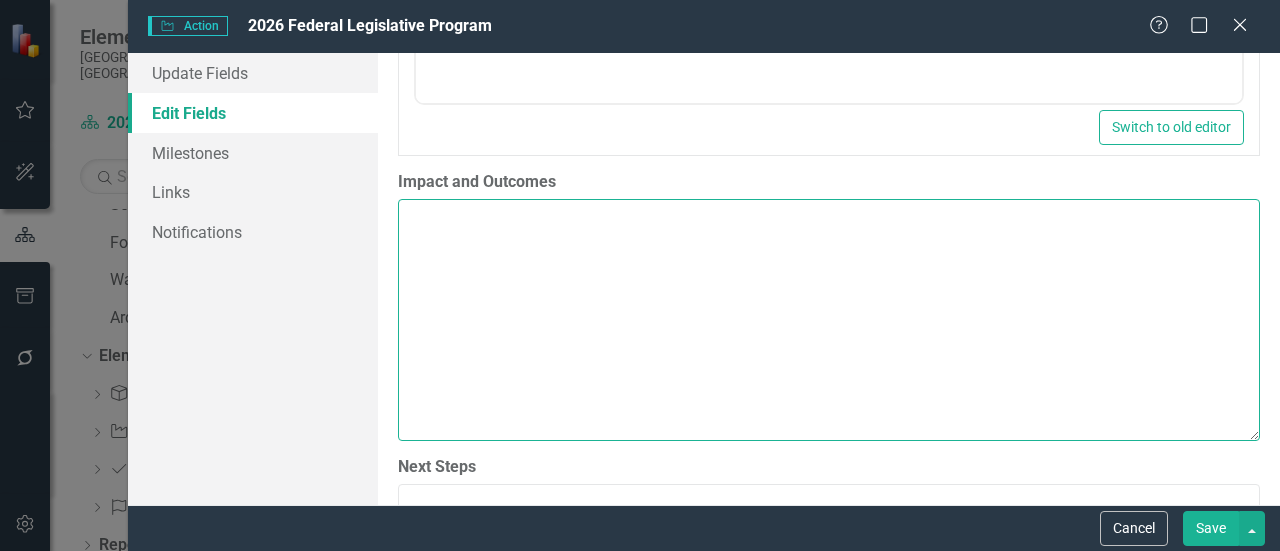 paste on "The policy will provide the Board policy footing from which to advocate with the Federal Legislative Delegation." 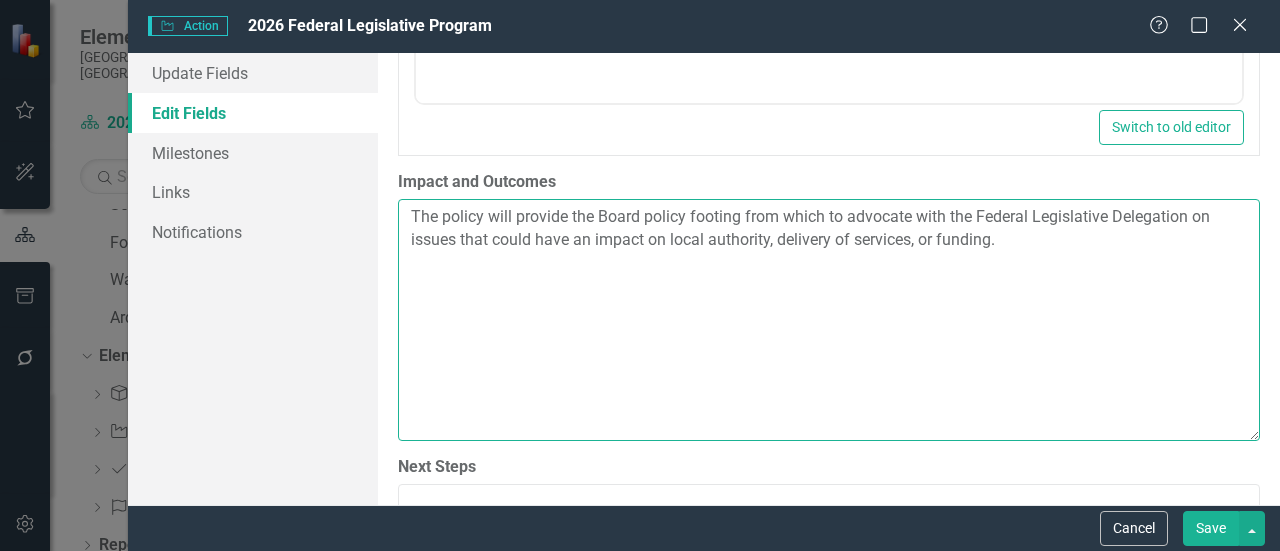 drag, startPoint x: 650, startPoint y: 218, endPoint x: 737, endPoint y: 333, distance: 144.20125 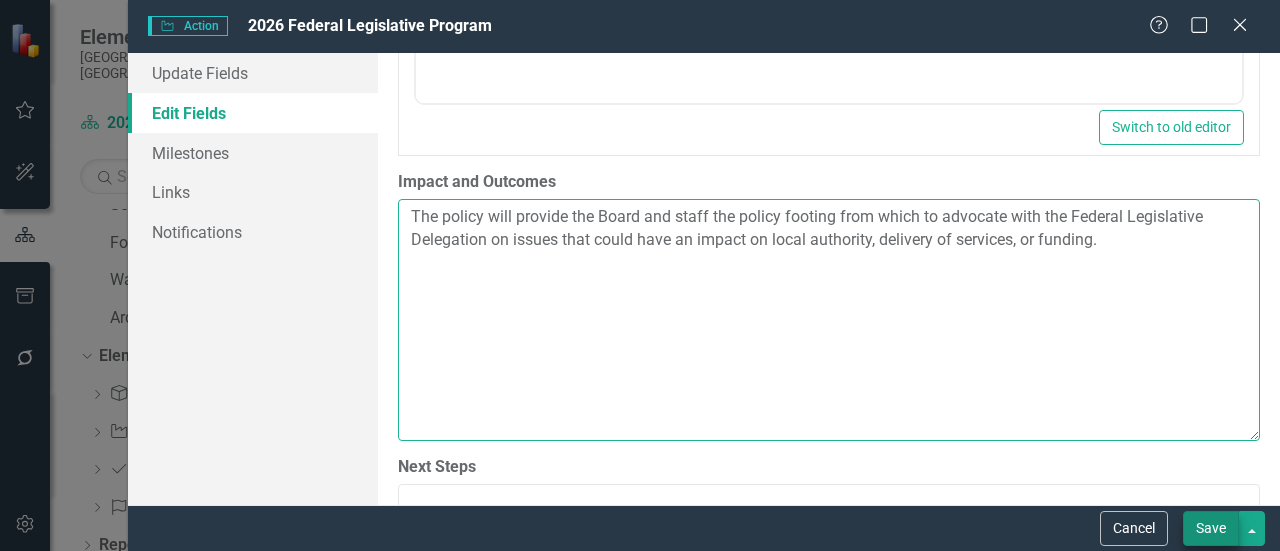 type on "The policy will provide the Board and staff the policy footing from which to advocate with the Federal Legislative Delegation on issues that could have an impact on local authority, delivery of services, or funding." 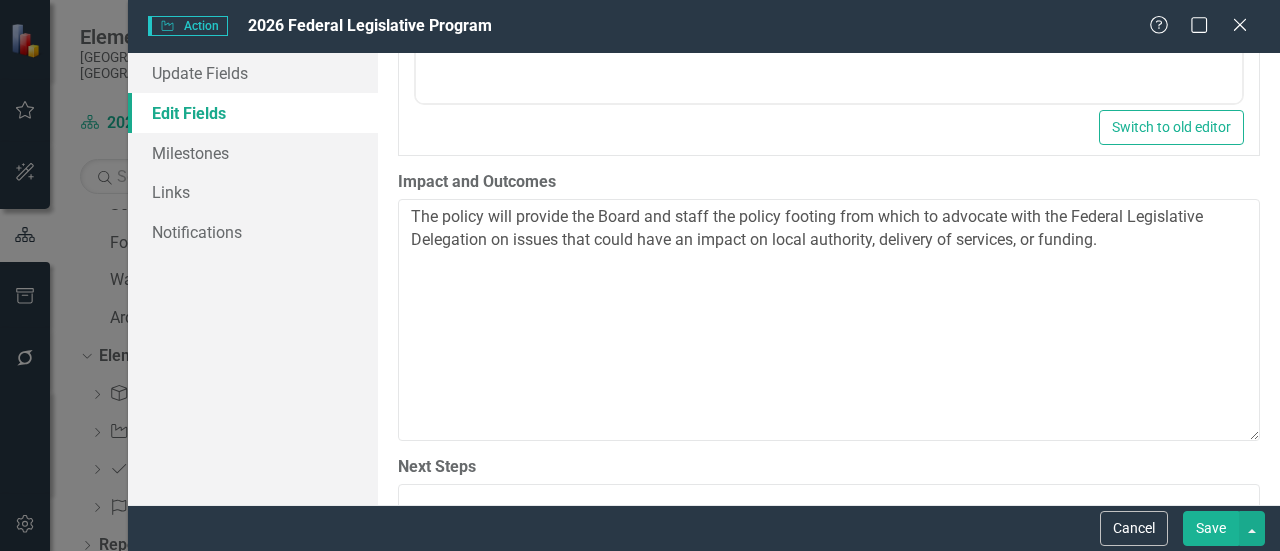 click on "Save" at bounding box center (1211, 528) 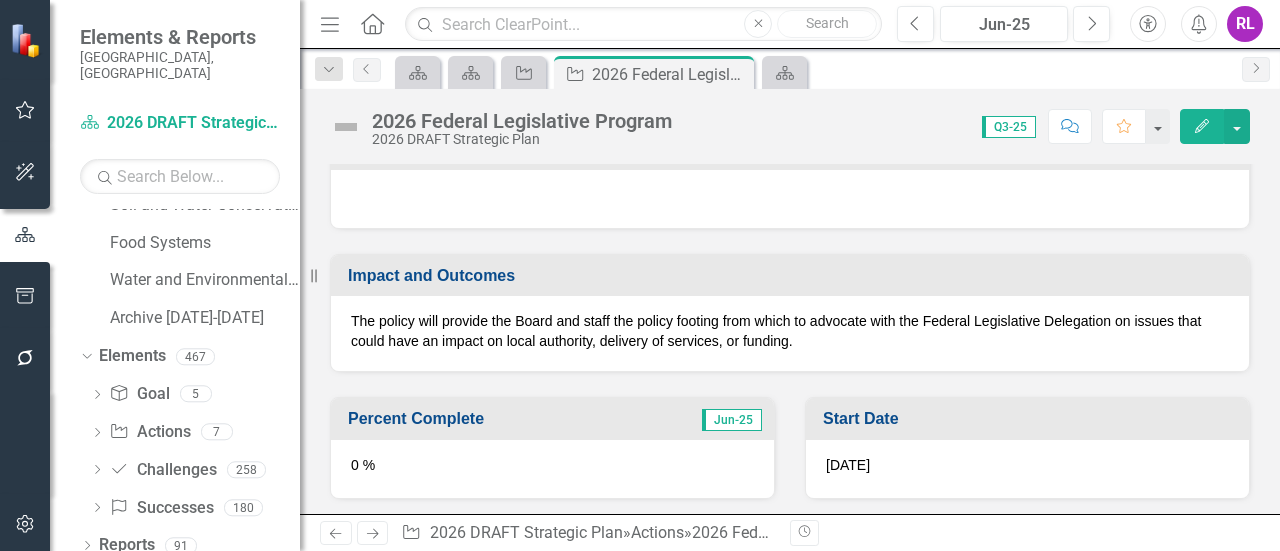 scroll, scrollTop: 700, scrollLeft: 0, axis: vertical 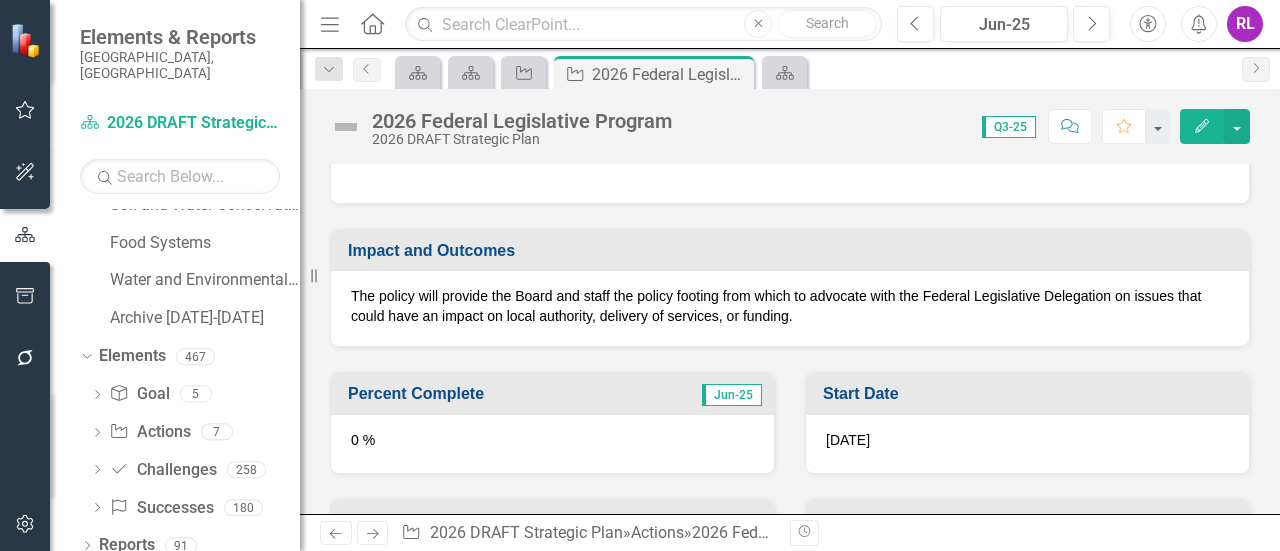 drag, startPoint x: 352, startPoint y: 294, endPoint x: 696, endPoint y: 269, distance: 344.90723 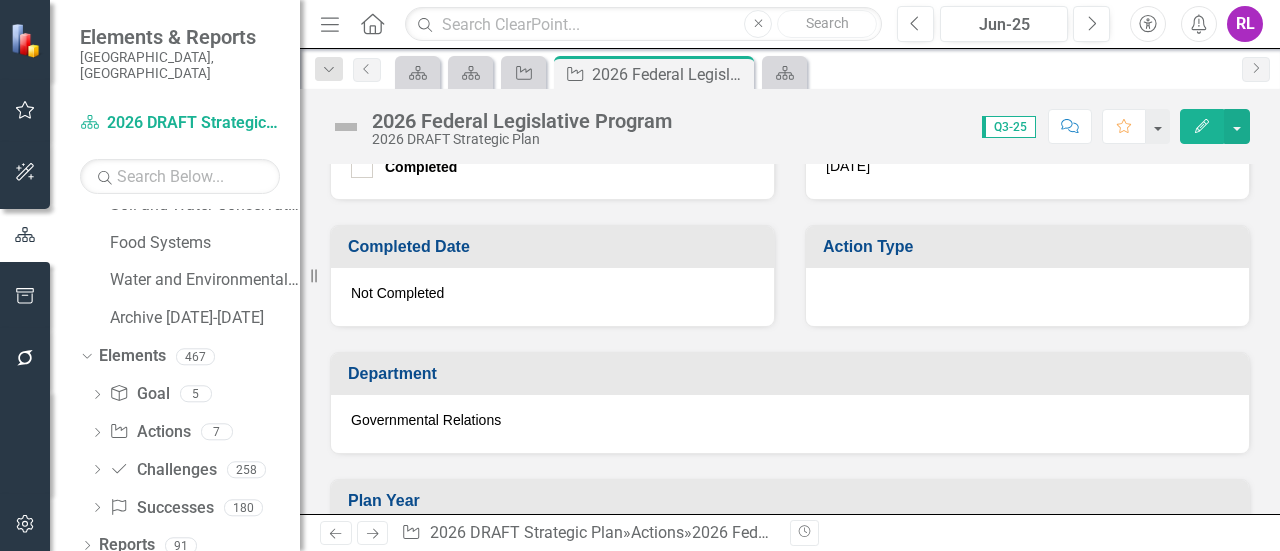 scroll, scrollTop: 1200, scrollLeft: 0, axis: vertical 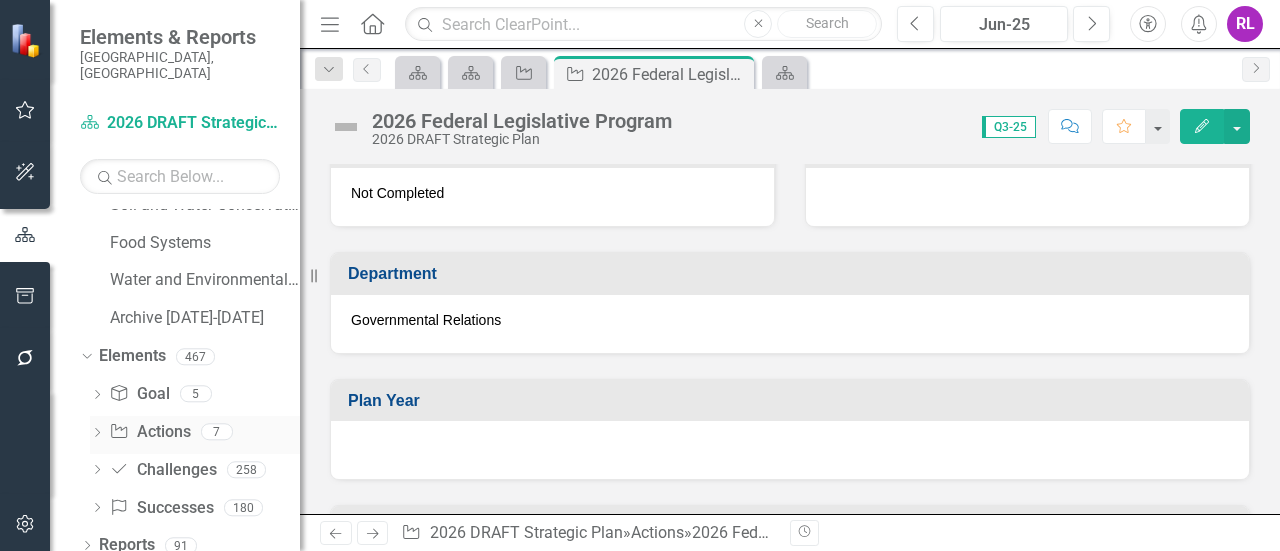click on "Action Actions" at bounding box center [149, 432] 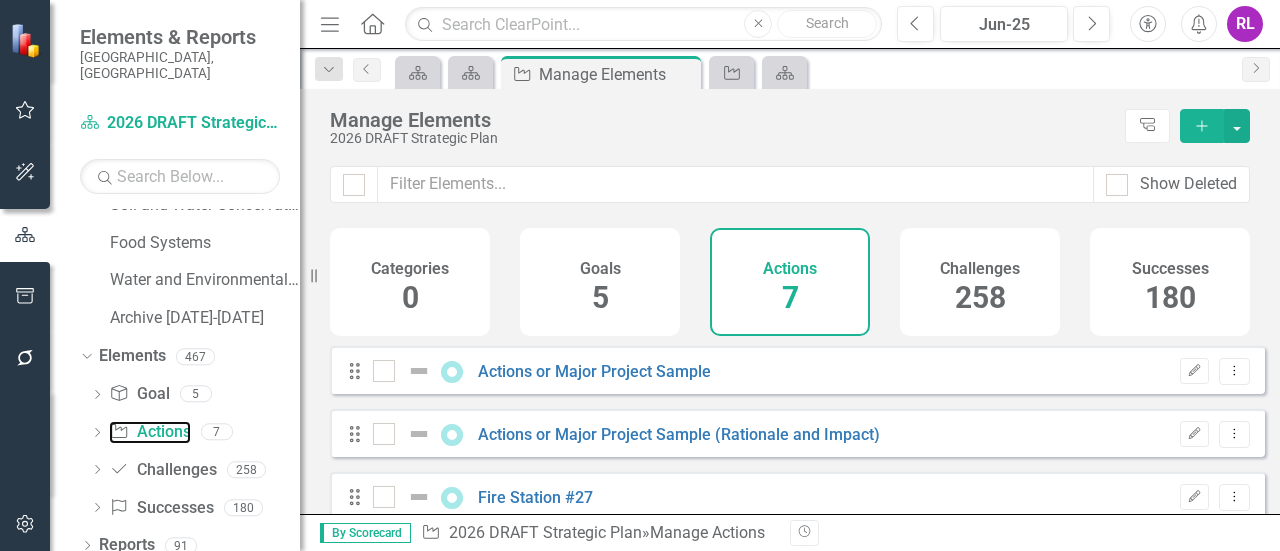 checkbox on "false" 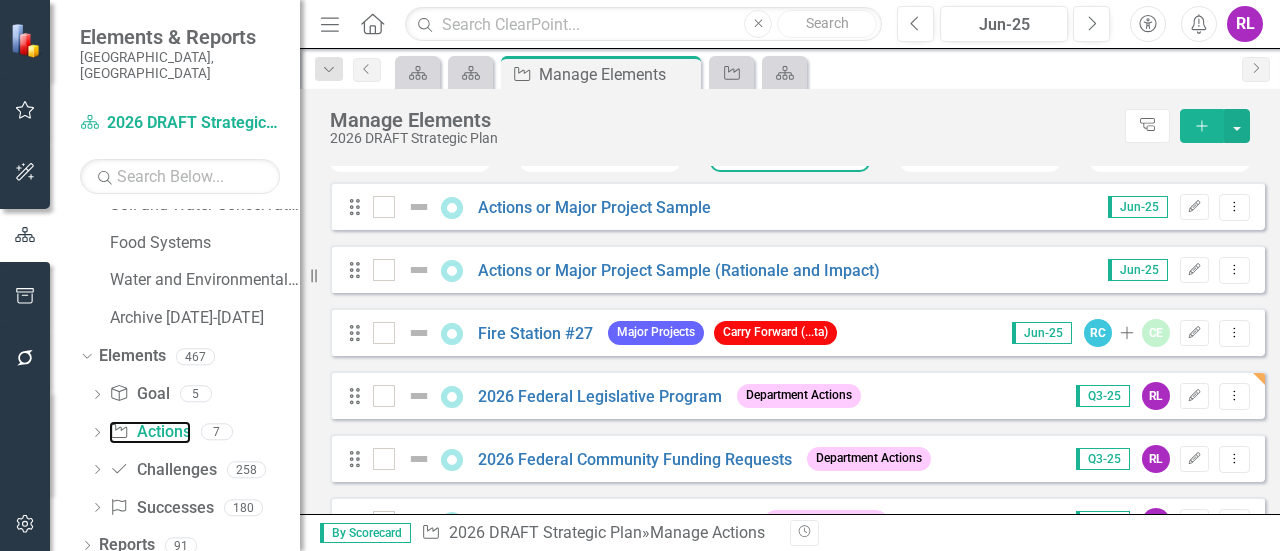 scroll, scrollTop: 288, scrollLeft: 0, axis: vertical 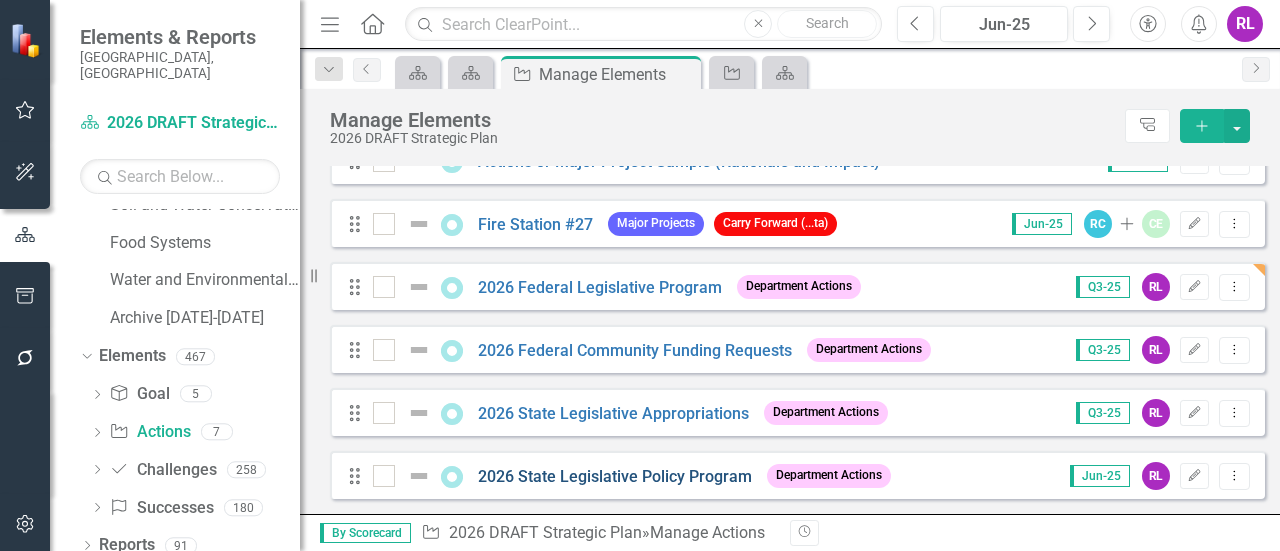 click on "2026 State Legislative Policy Program" at bounding box center (615, 476) 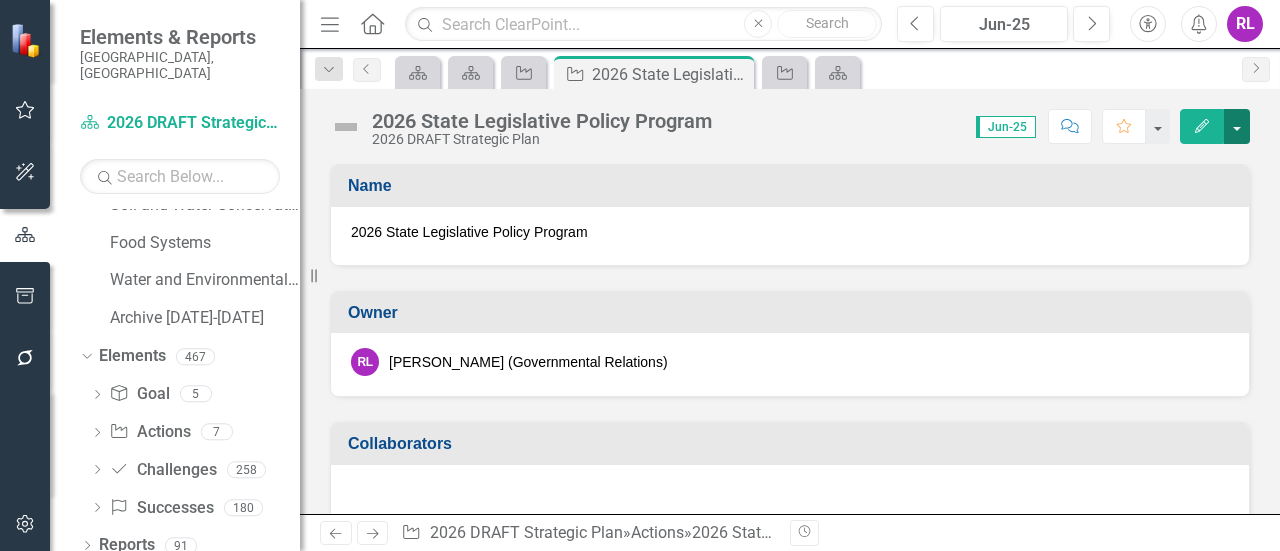 click at bounding box center [1237, 126] 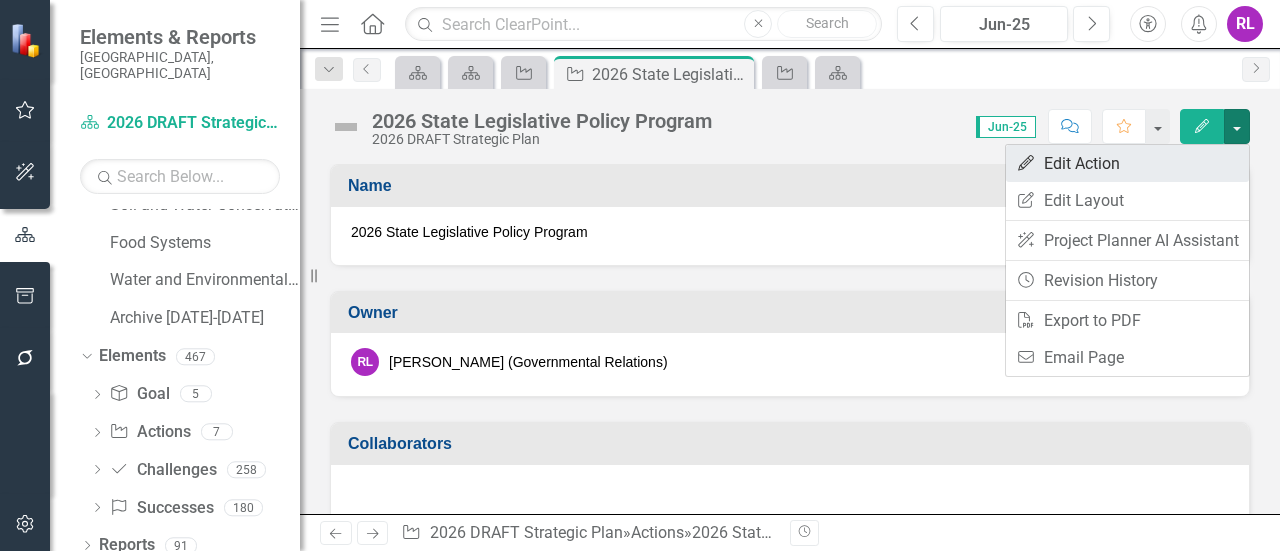click on "Edit Edit Action" at bounding box center [1127, 163] 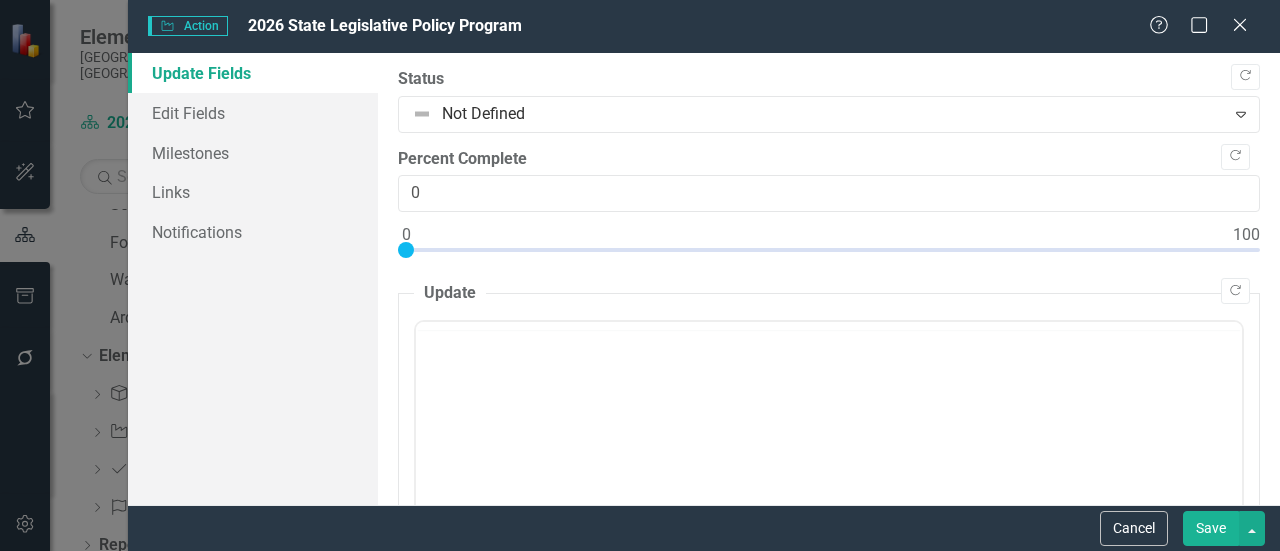 scroll, scrollTop: 0, scrollLeft: 0, axis: both 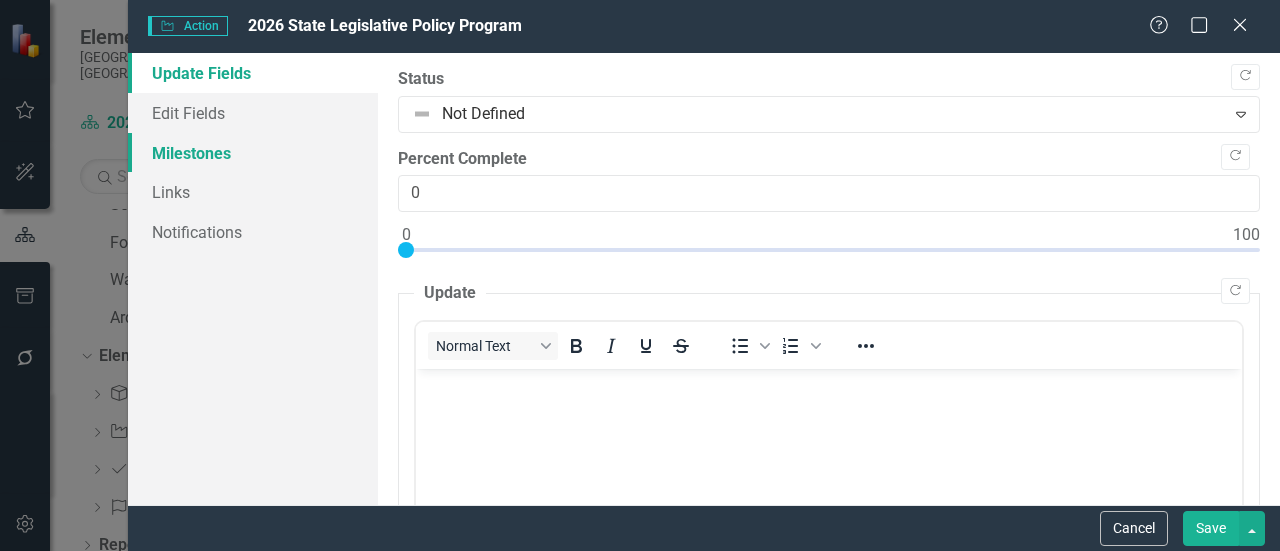click on "Milestones" at bounding box center [253, 153] 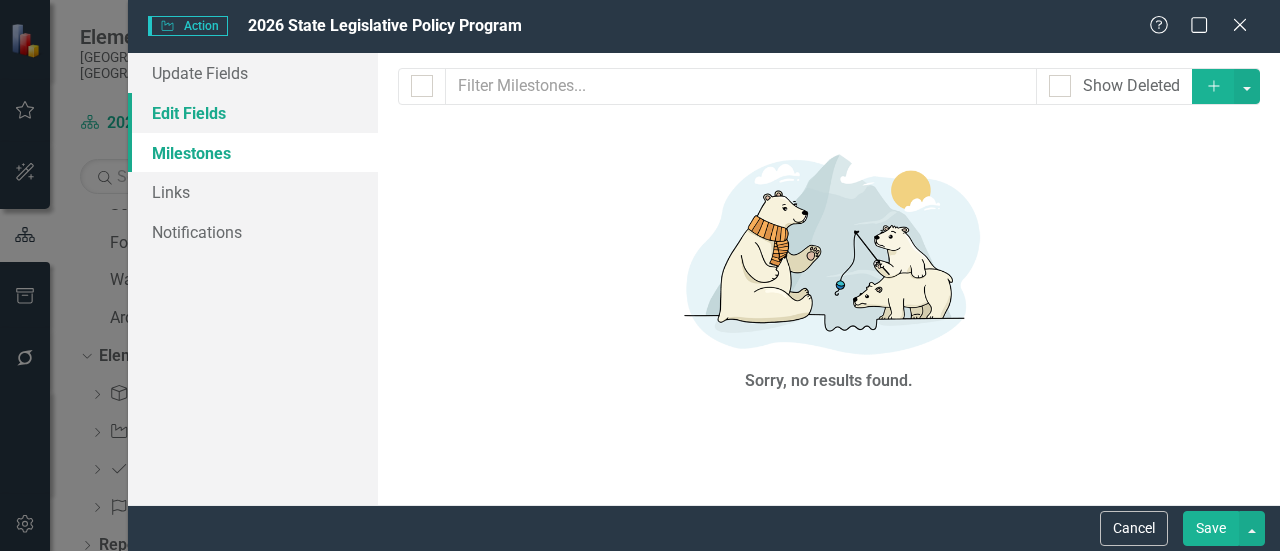 click on "Edit Fields" at bounding box center [253, 113] 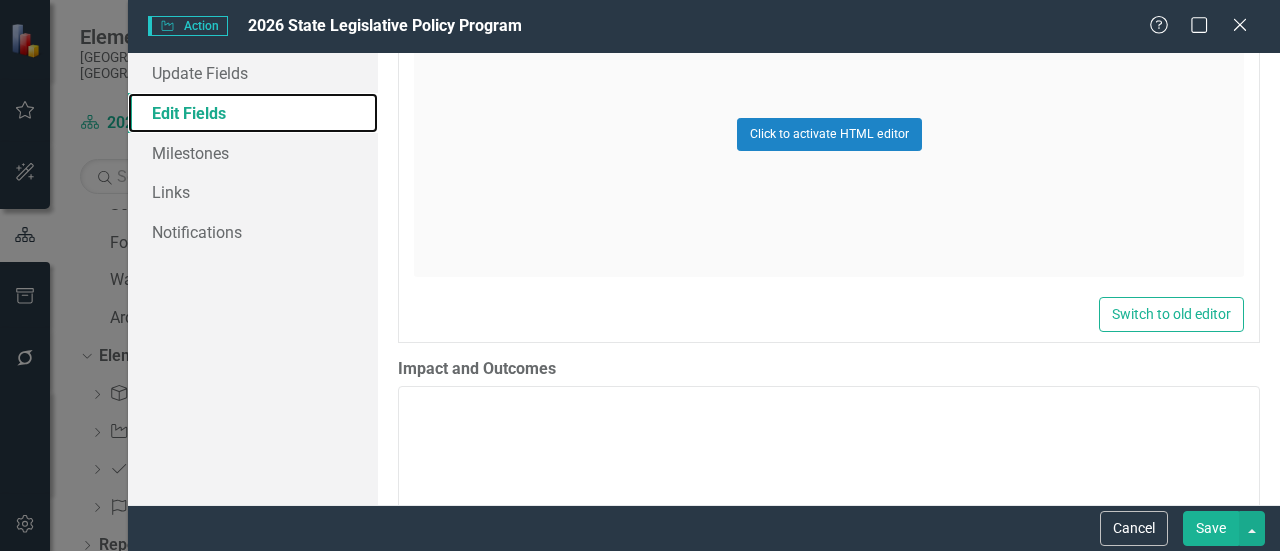 scroll, scrollTop: 1400, scrollLeft: 0, axis: vertical 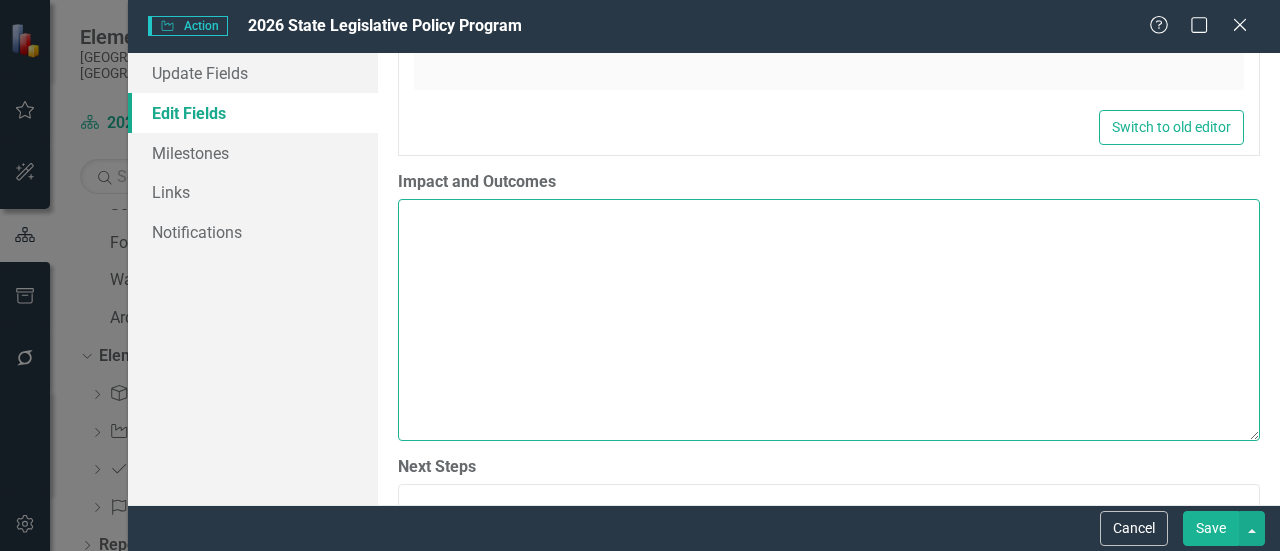 click on "Impact and Outcomes" at bounding box center (829, 320) 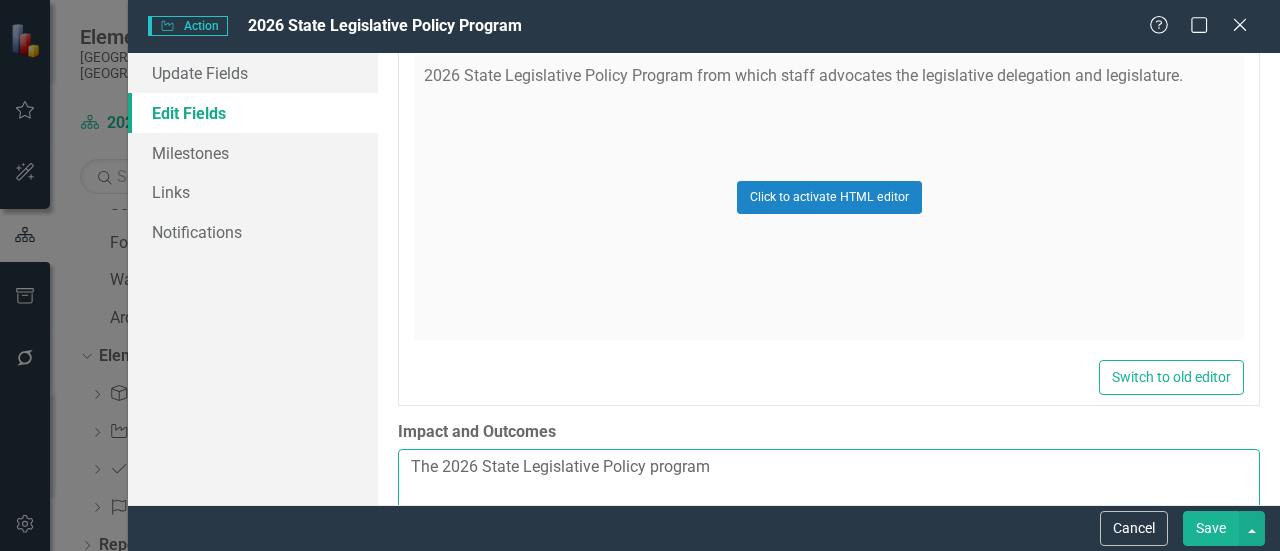scroll, scrollTop: 1300, scrollLeft: 0, axis: vertical 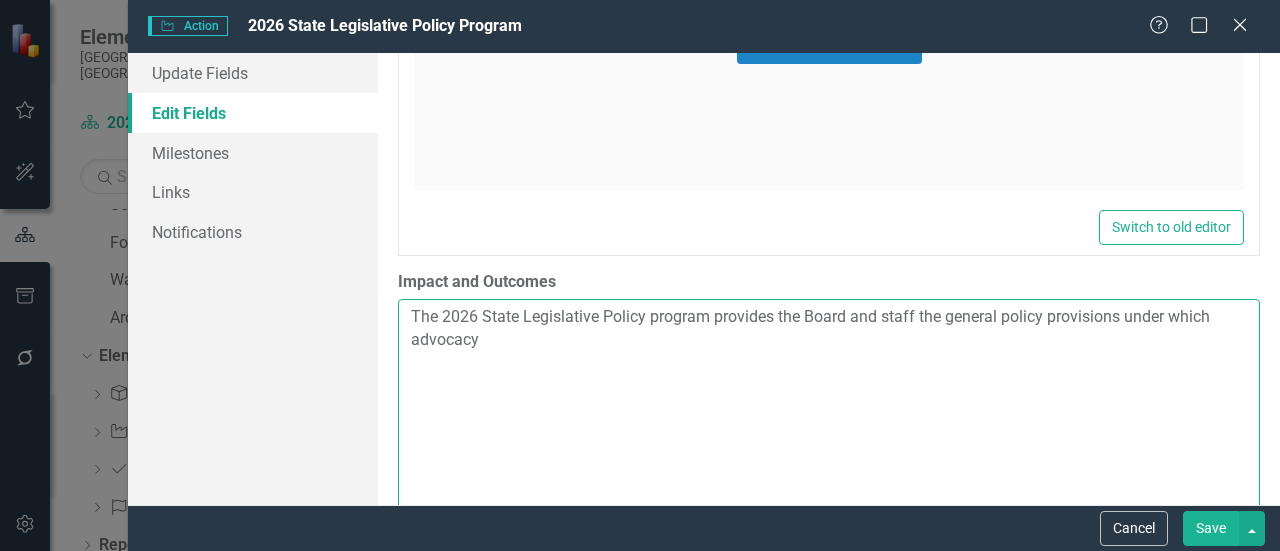 drag, startPoint x: 804, startPoint y: 319, endPoint x: 943, endPoint y: 318, distance: 139.0036 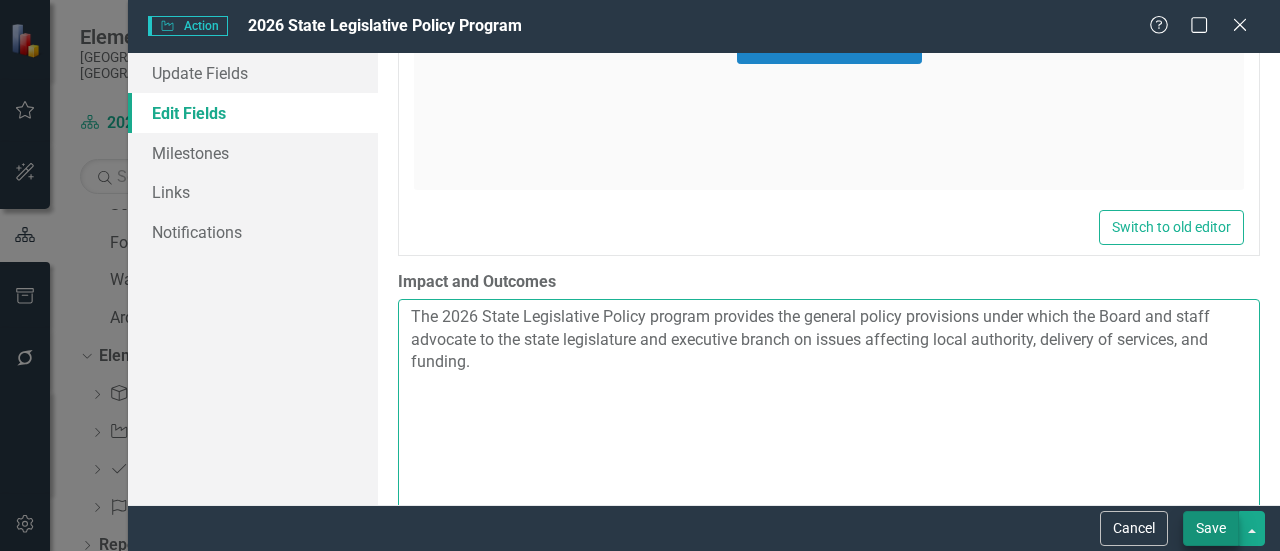 type on "The 2026 State Legislative Policy program provides the general policy provisions under which the Board and staff advocate to the state legislature and executive branch on issues affecting local authority, delivery of services, and funding." 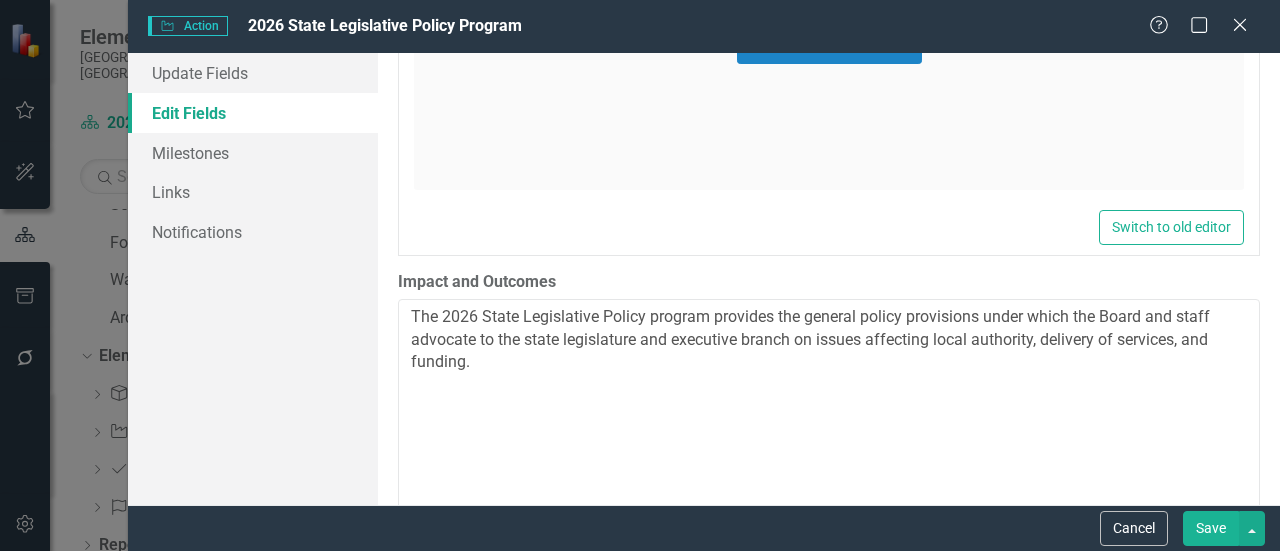 click on "Save" at bounding box center (1211, 528) 